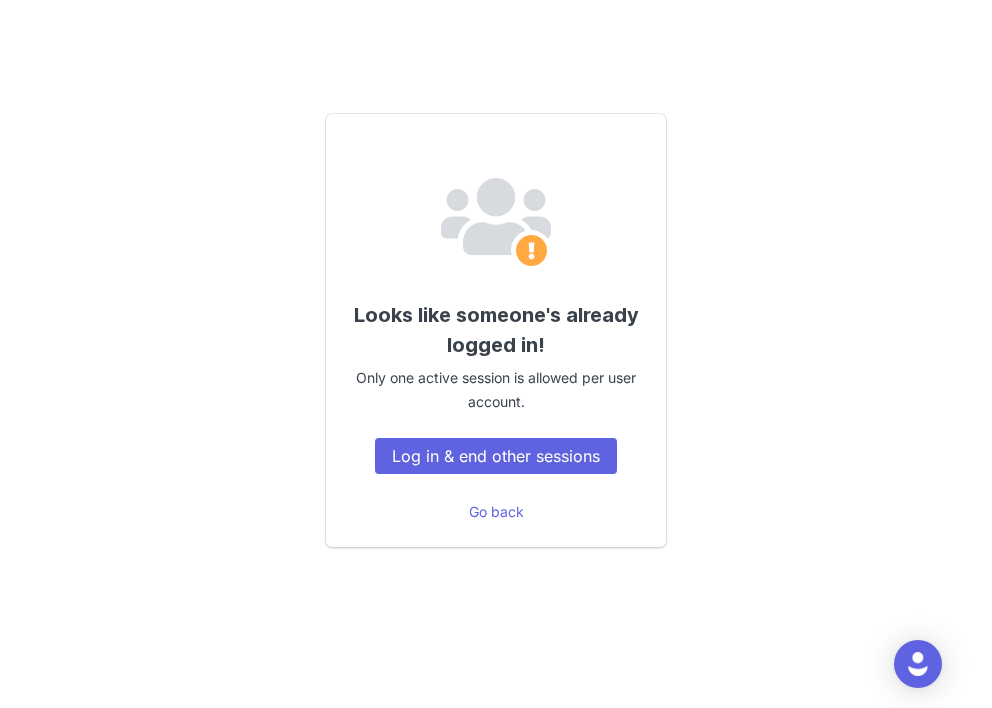 scroll, scrollTop: 0, scrollLeft: 0, axis: both 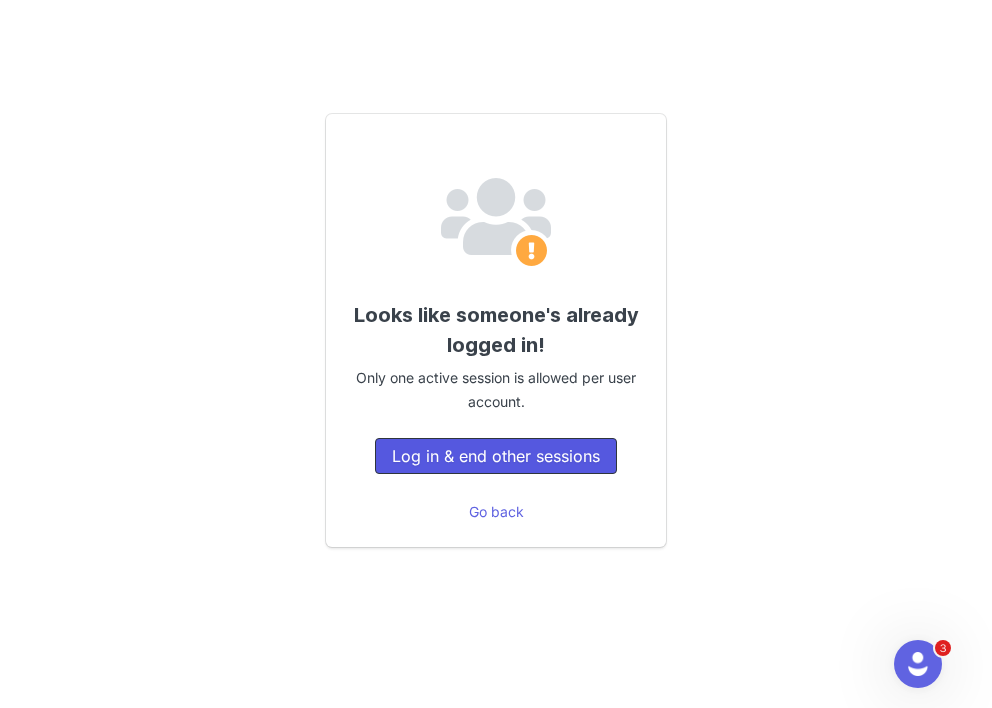 click on "Log in & end other sessions" at bounding box center (496, 456) 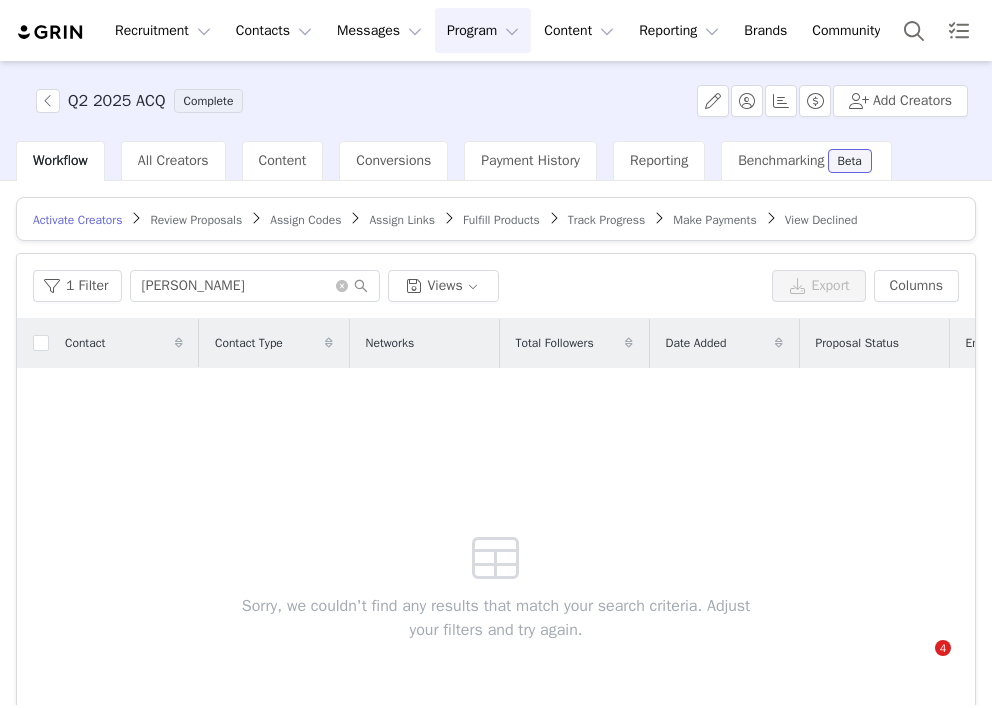 scroll, scrollTop: 0, scrollLeft: 0, axis: both 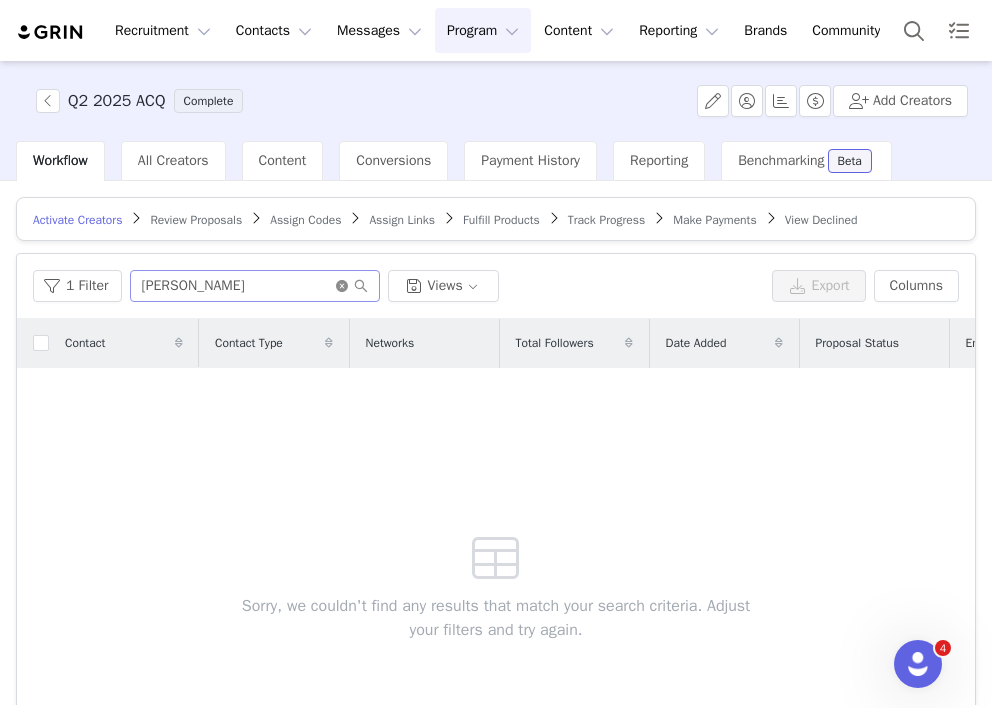 click 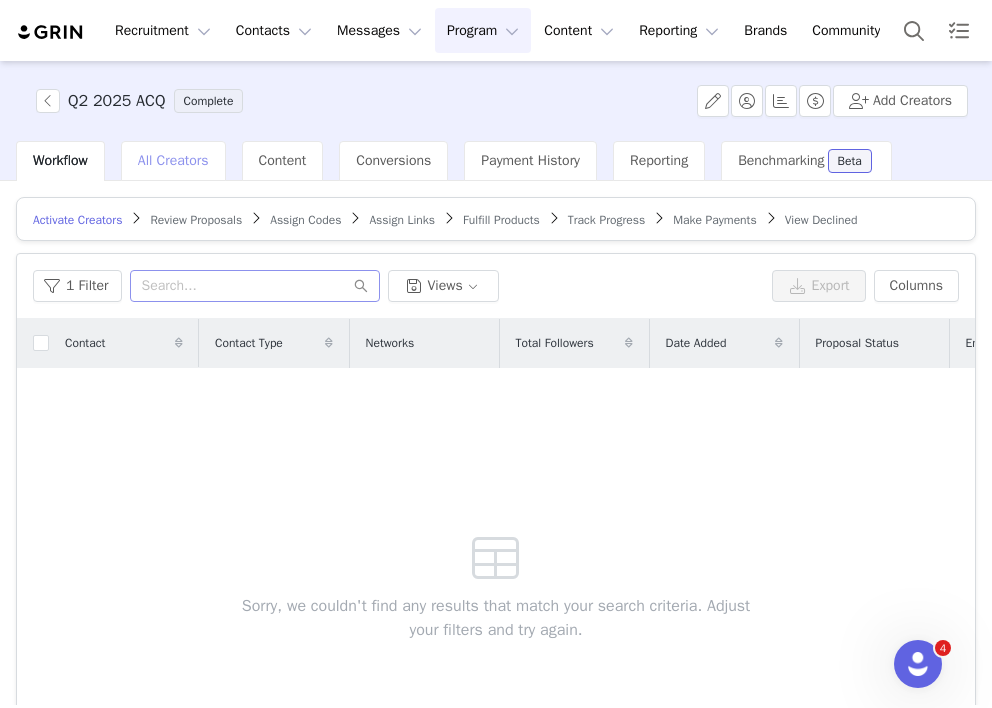 click on "All Creators" at bounding box center [173, 160] 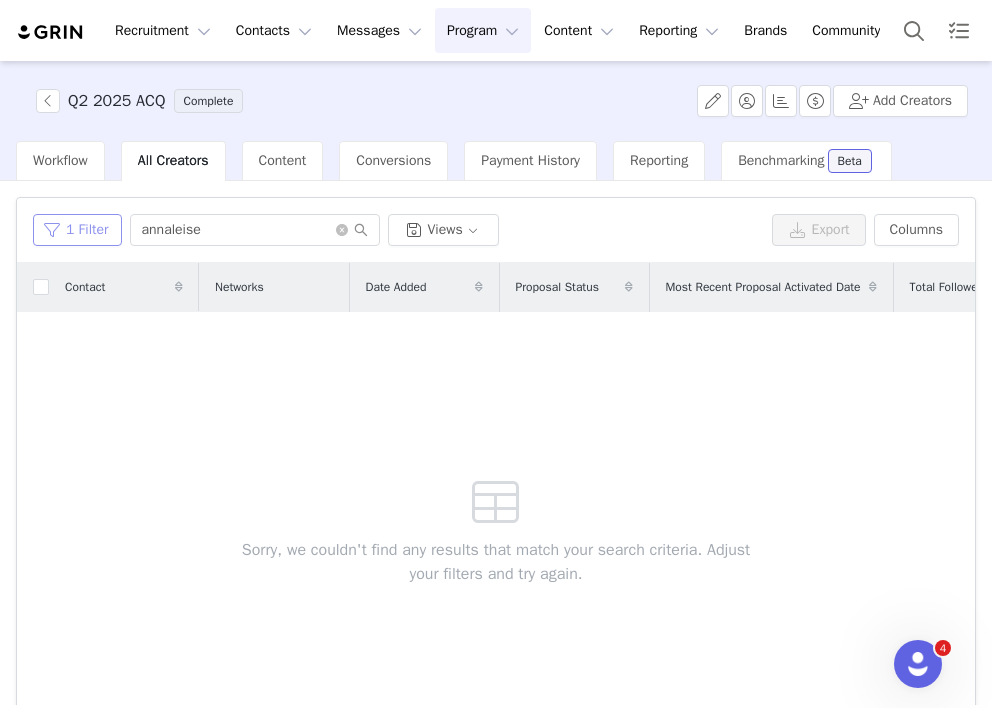 click on "1 Filter" at bounding box center [77, 230] 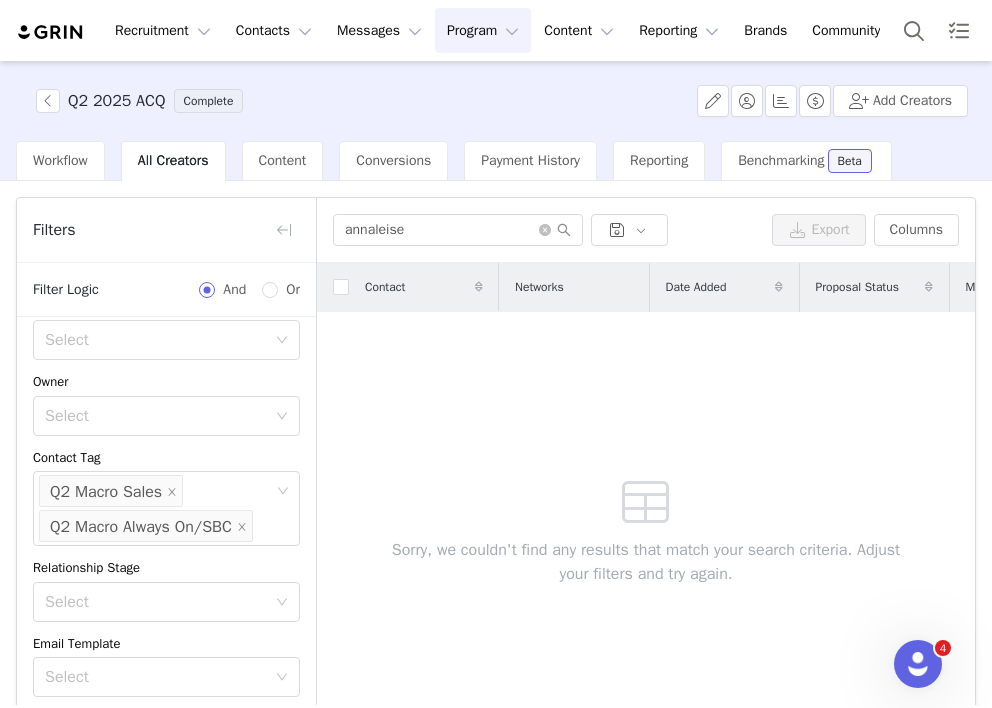 scroll, scrollTop: 242, scrollLeft: 0, axis: vertical 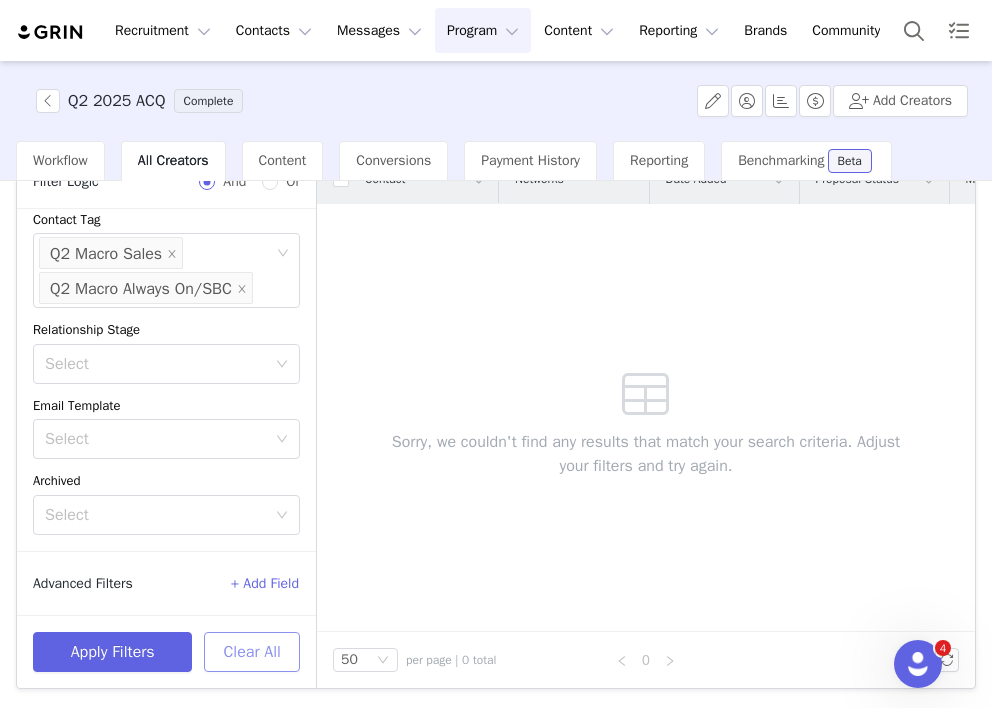 click on "Clear All" at bounding box center (252, 652) 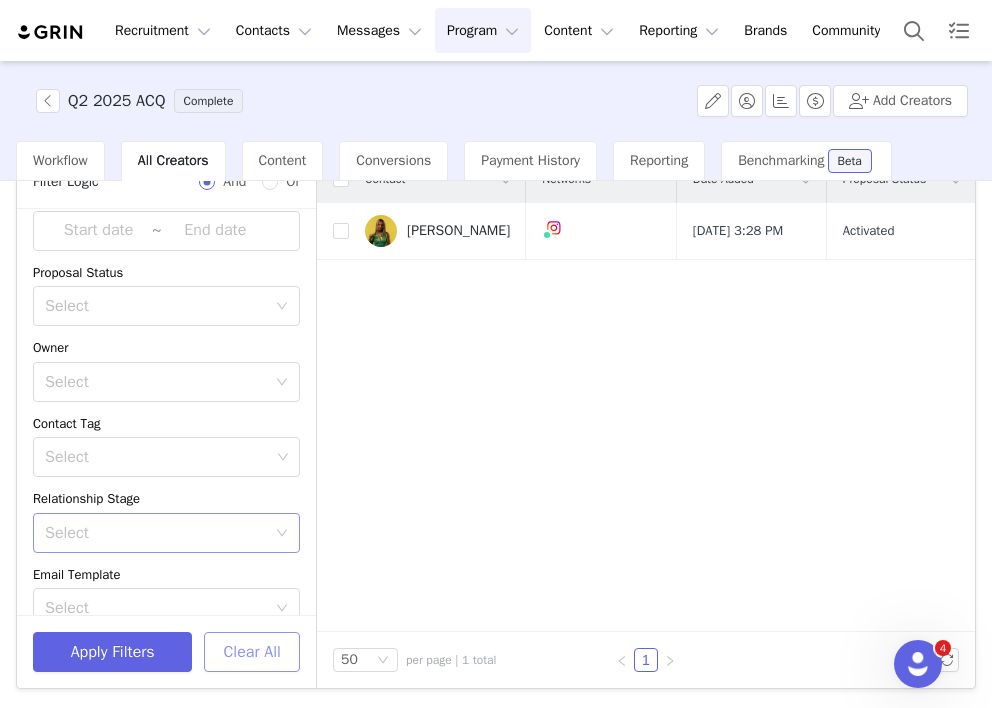 scroll, scrollTop: 0, scrollLeft: 0, axis: both 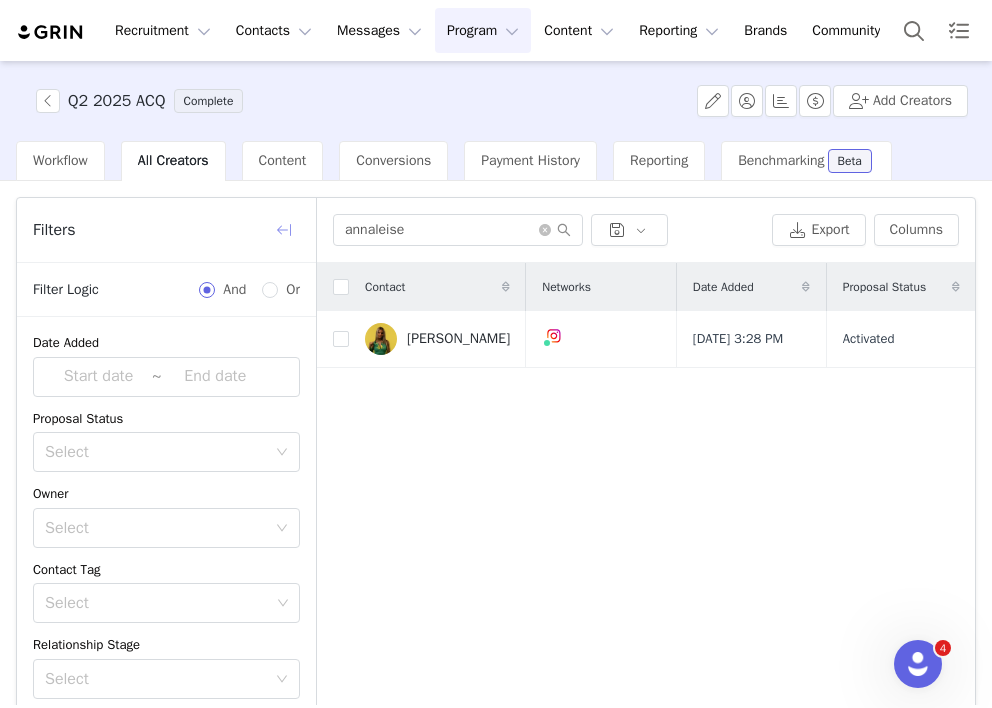 click at bounding box center [284, 230] 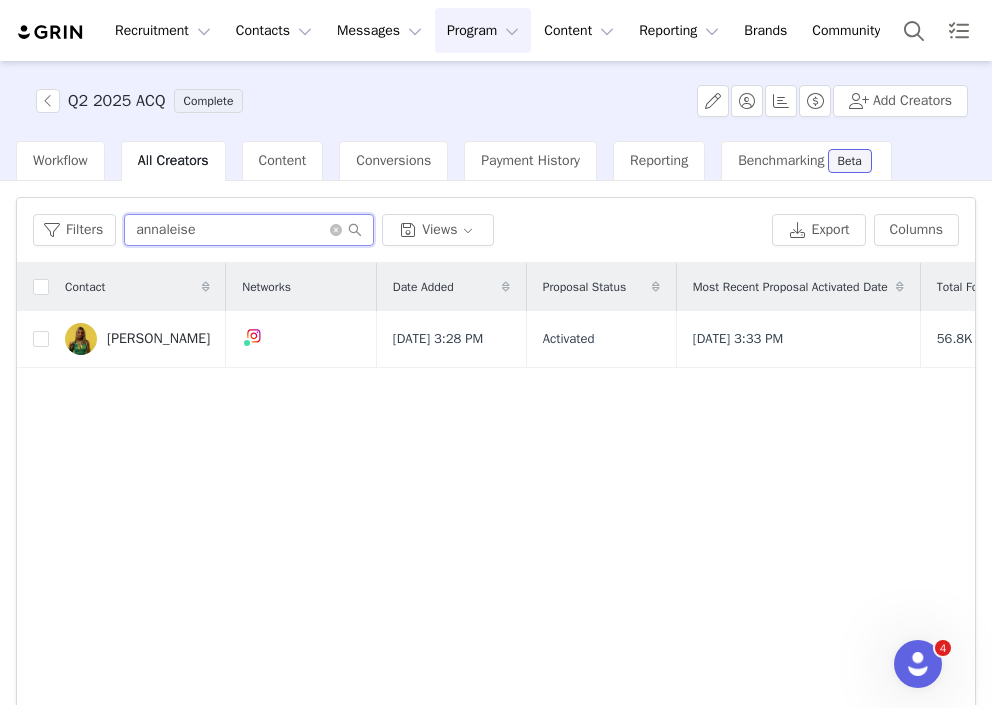 click on "annaleise" at bounding box center [249, 230] 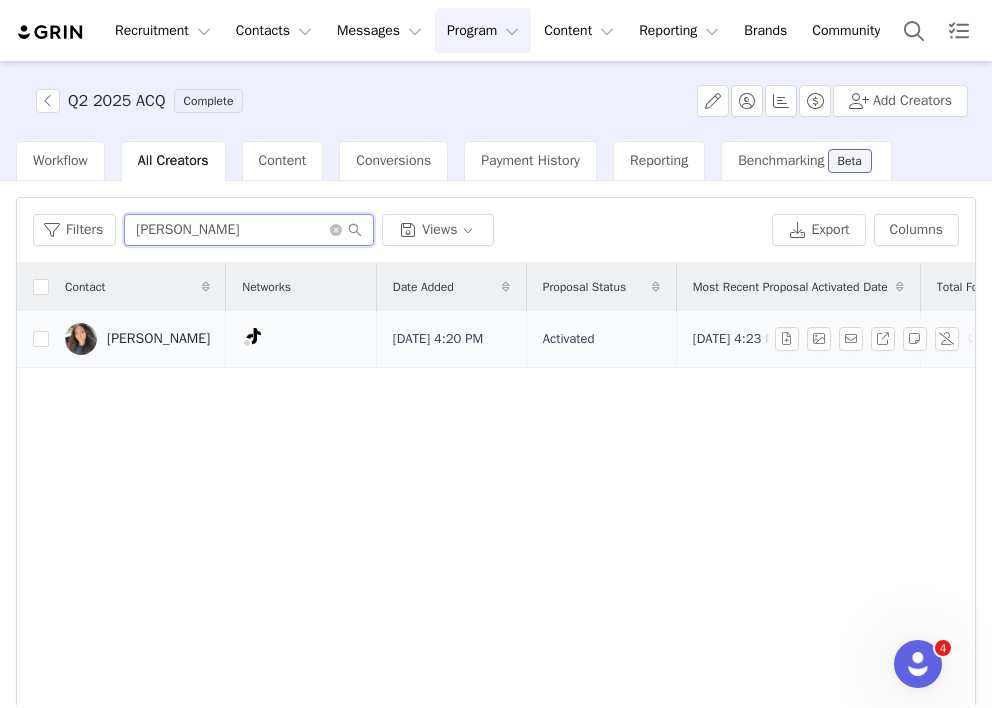 type on "Ava Carney" 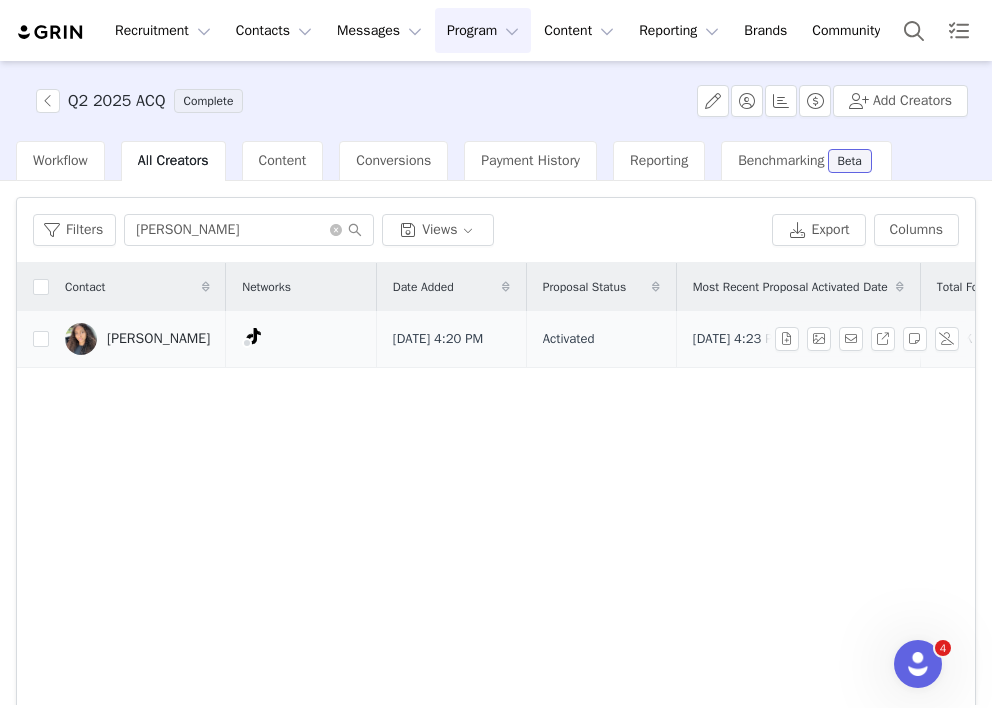 click on "Ava Carney" at bounding box center [158, 339] 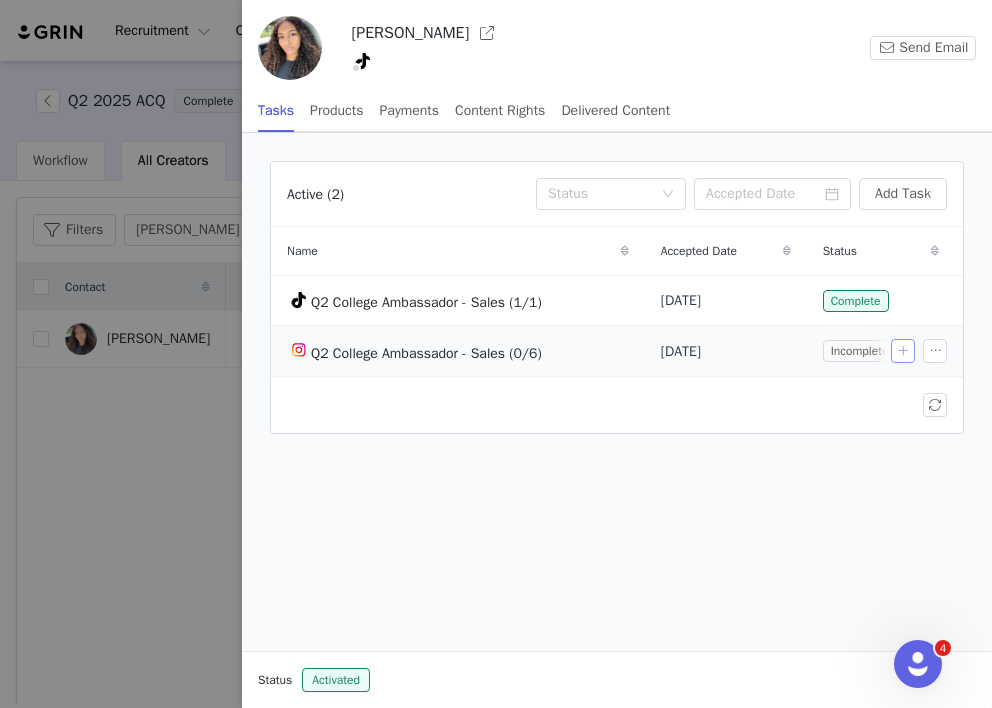 click at bounding box center (903, 351) 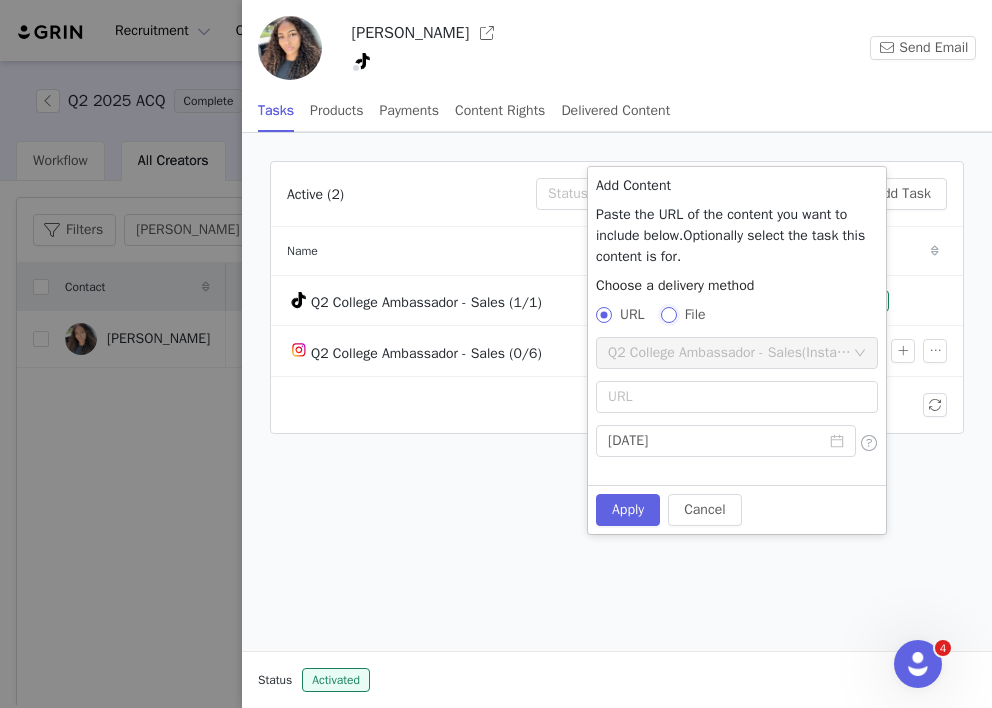 click on "File" at bounding box center (668, 314) 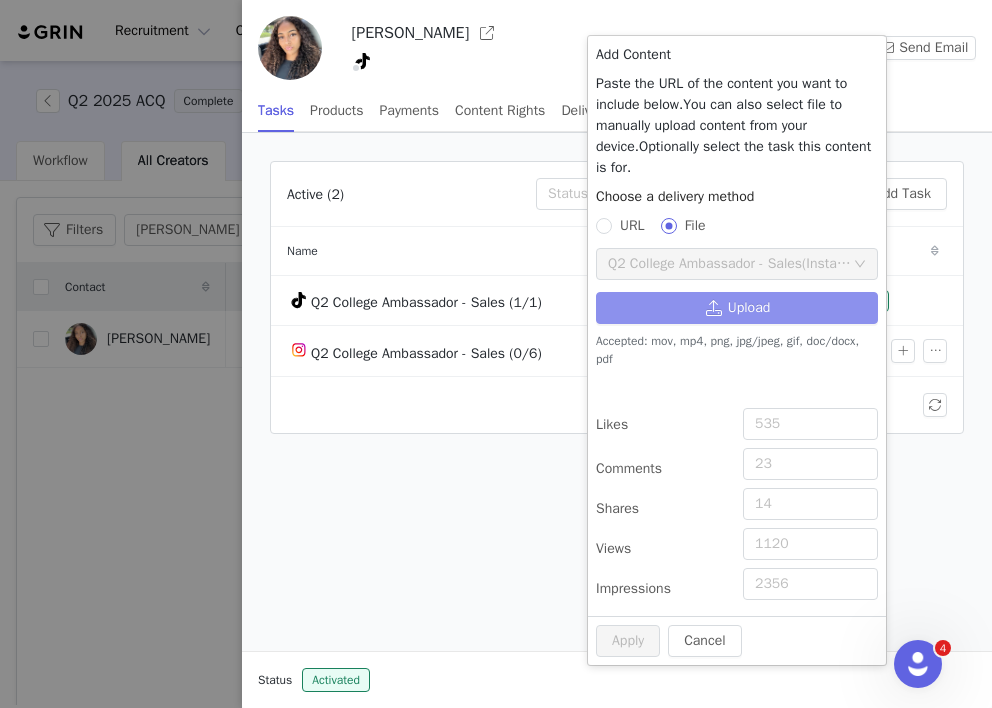 click on "Upload" at bounding box center [737, 308] 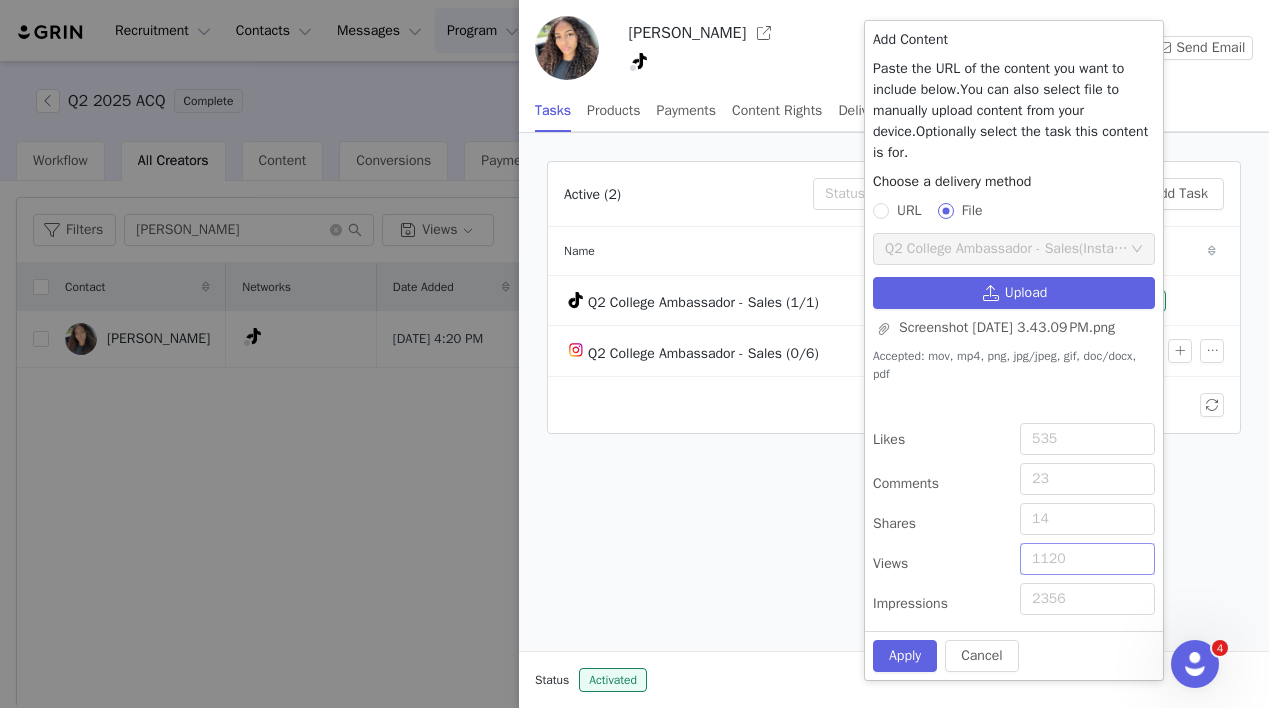click on "Views" at bounding box center (1087, 559) 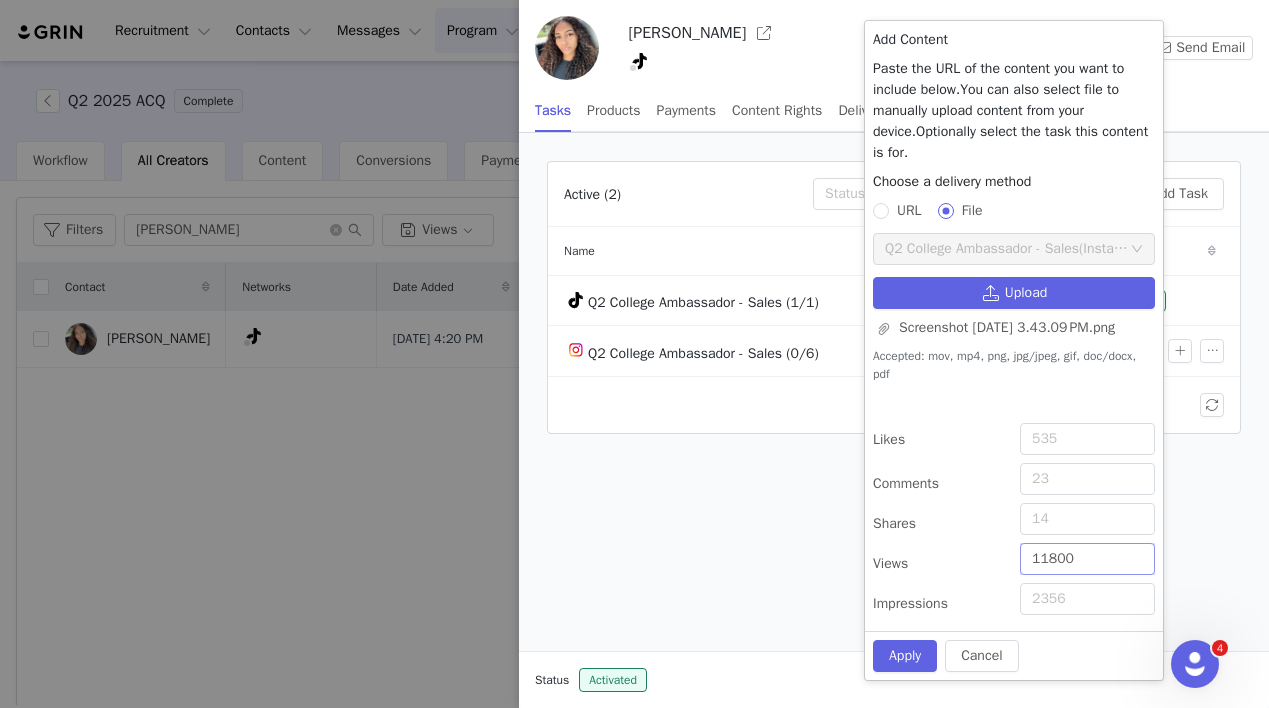 click on "11800" at bounding box center (1087, 559) 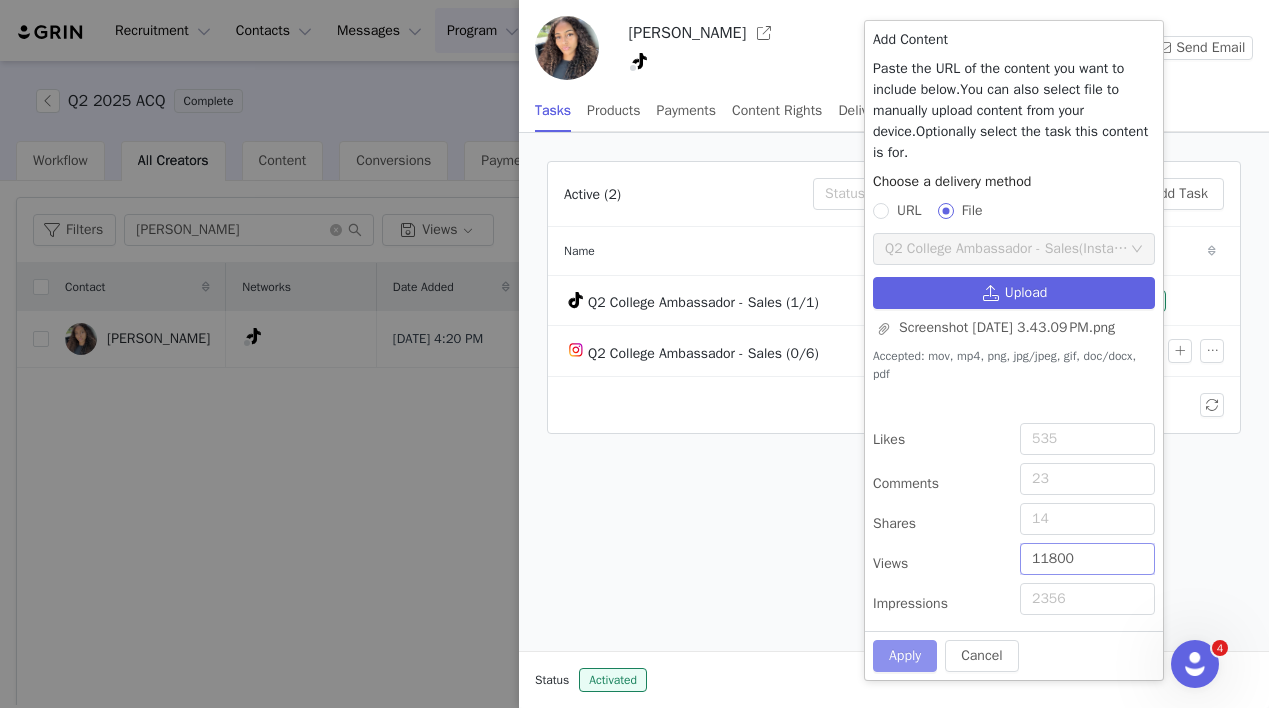 type on "11800" 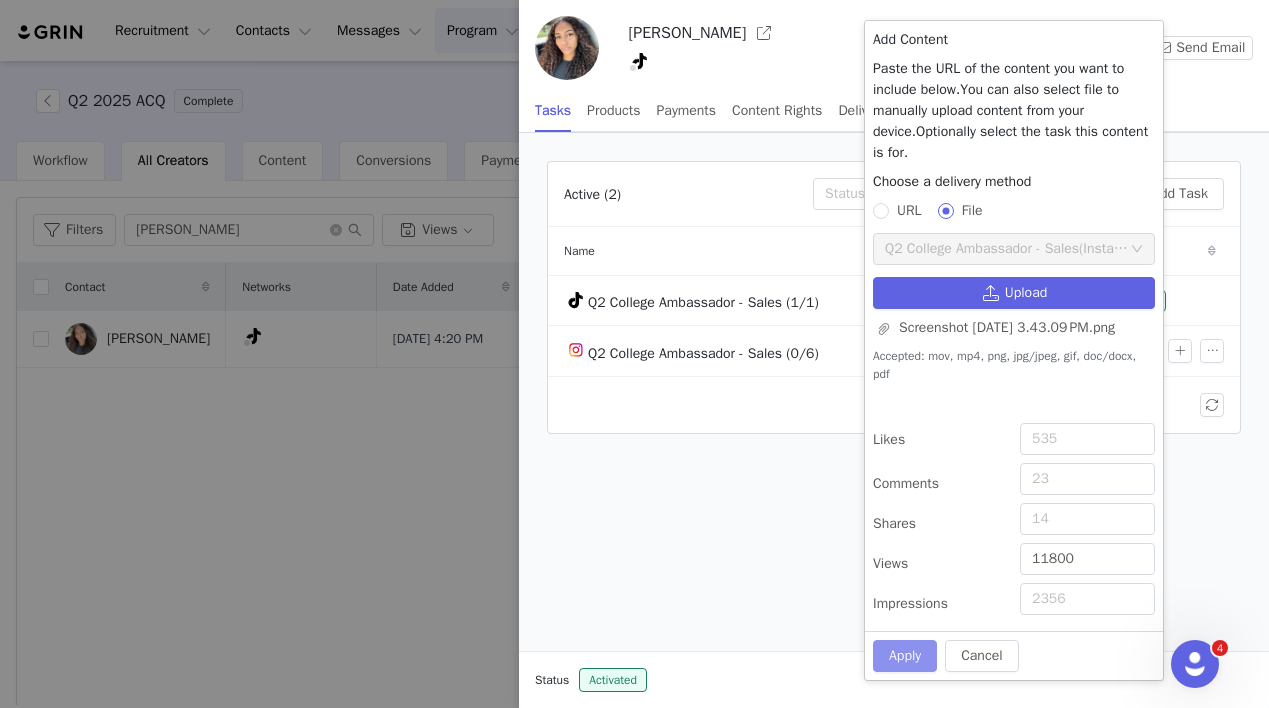 click on "Apply" at bounding box center [905, 656] 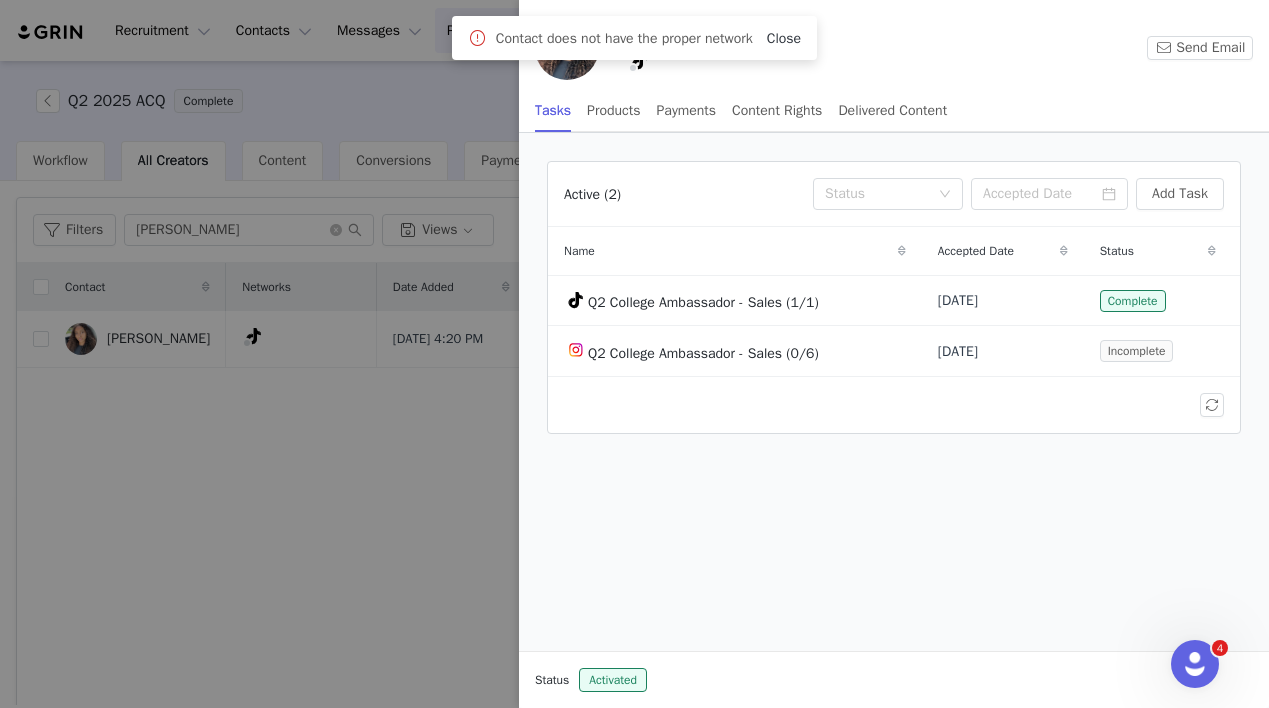 click on "Close" at bounding box center (784, 38) 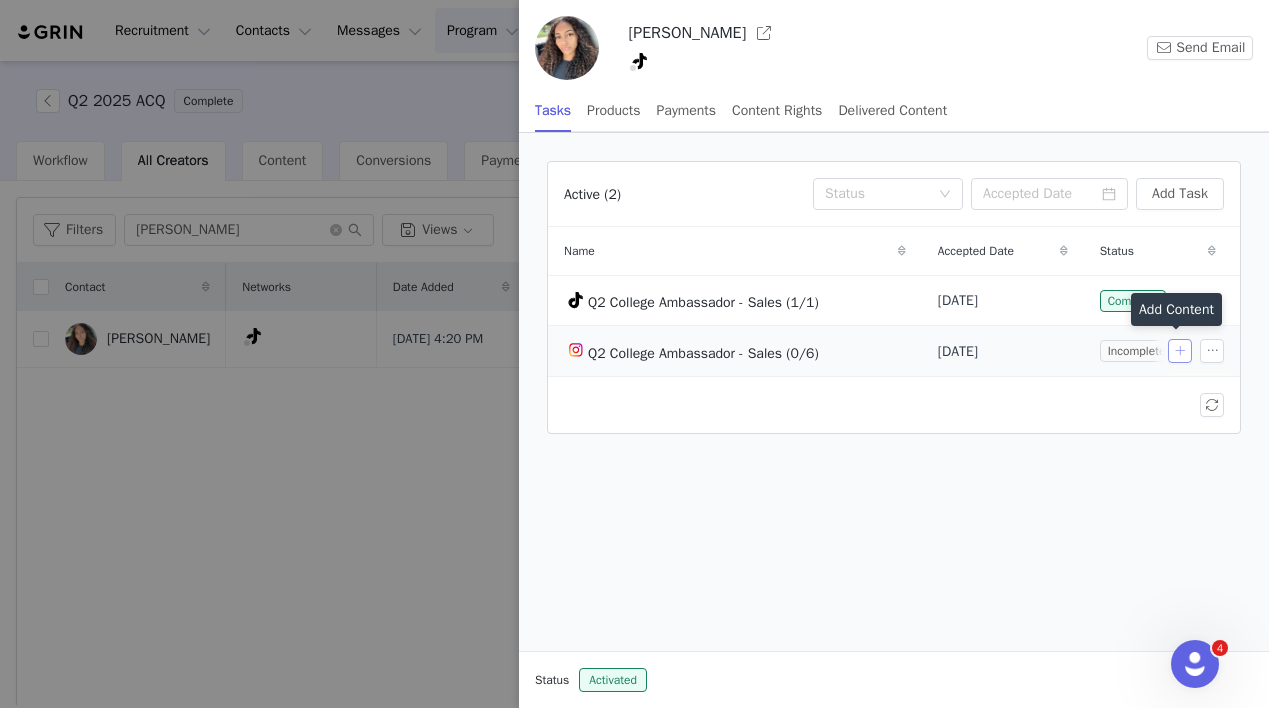 click at bounding box center (1180, 351) 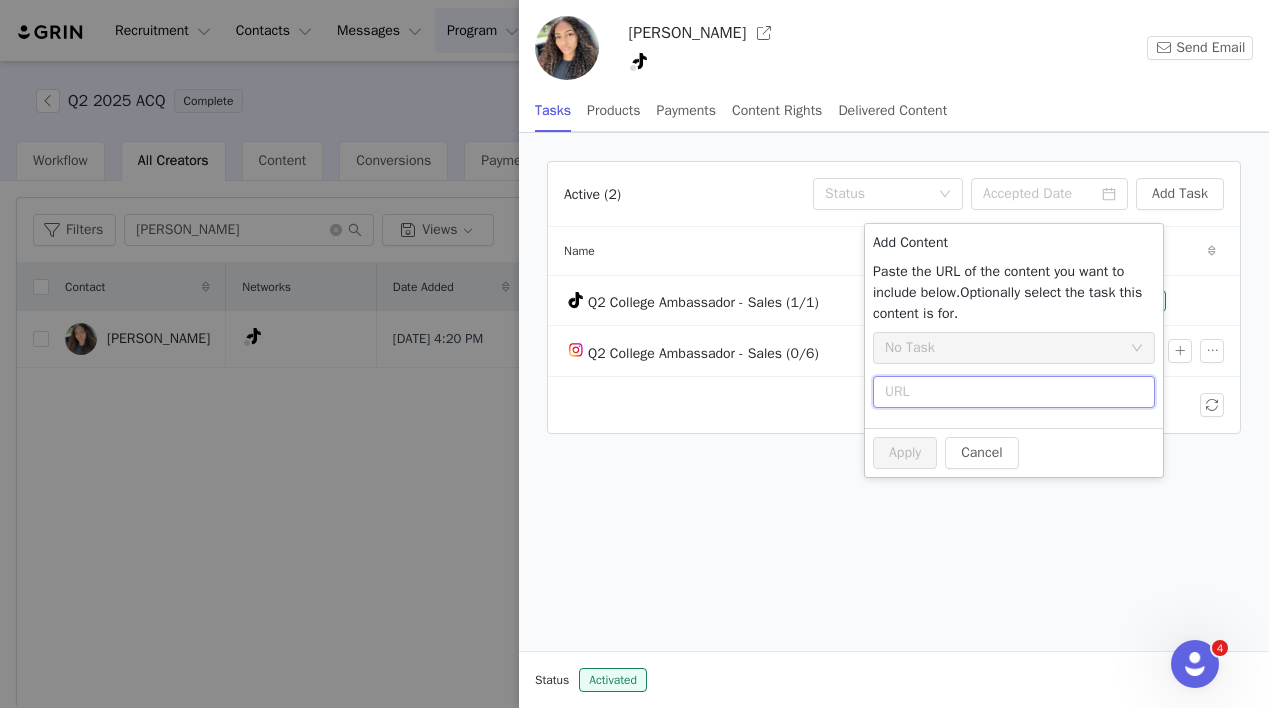 click at bounding box center (1014, 392) 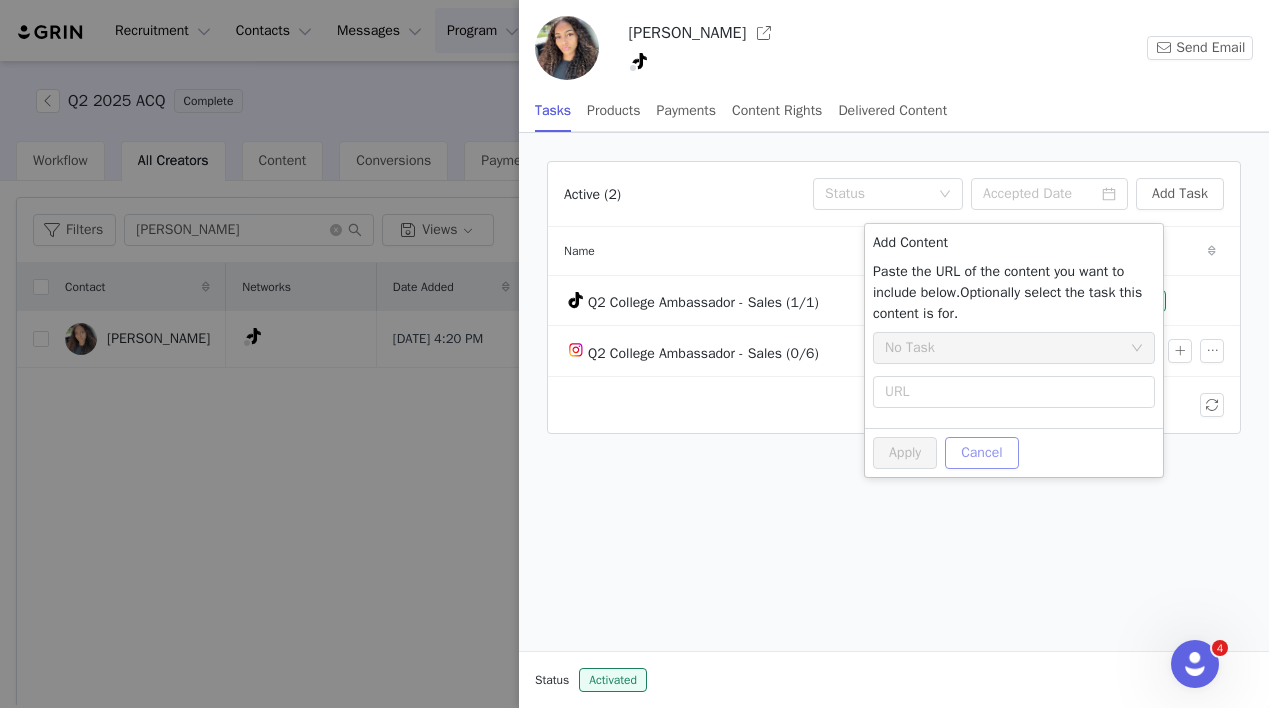 click on "Cancel" at bounding box center [981, 453] 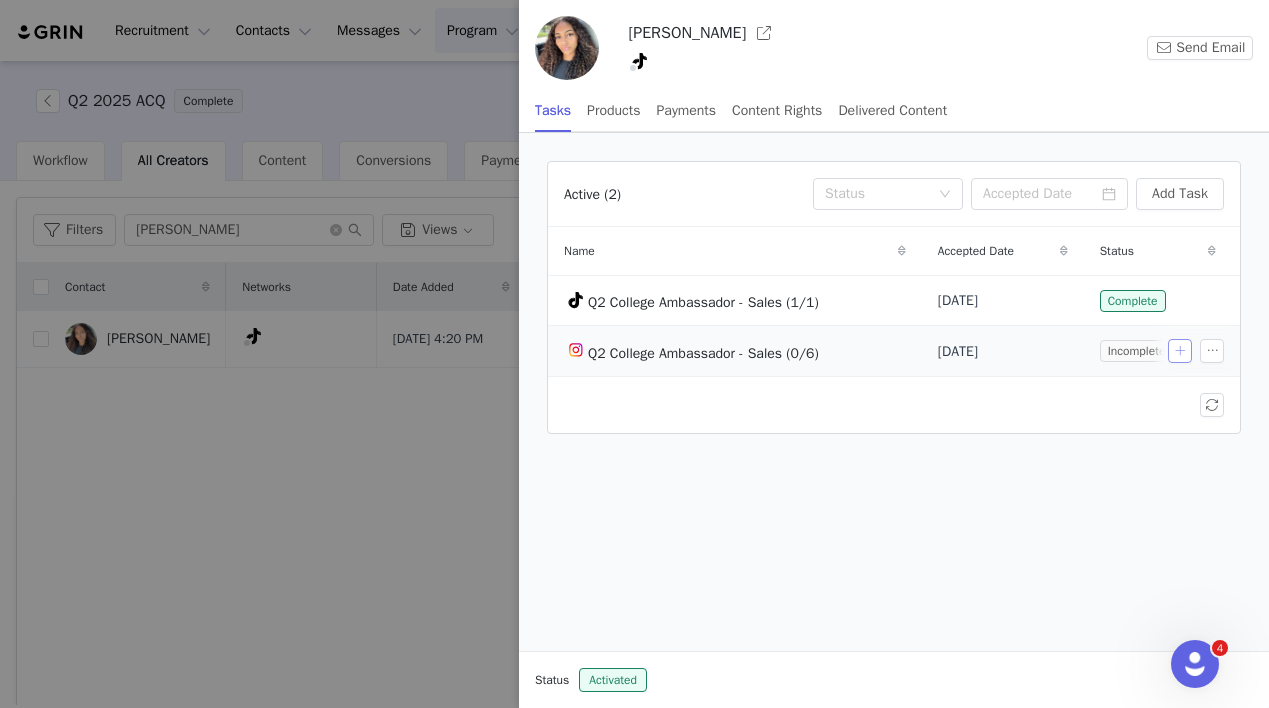 click at bounding box center [1180, 351] 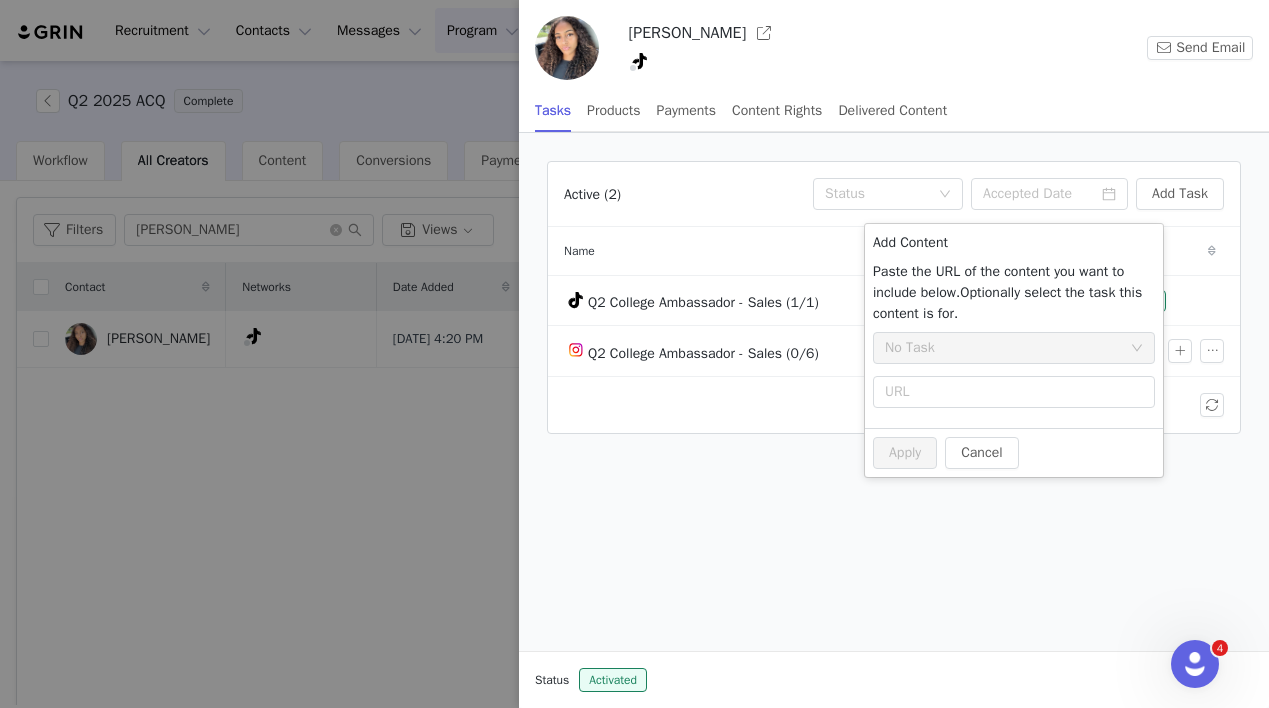click on "No Task" at bounding box center (1007, 348) 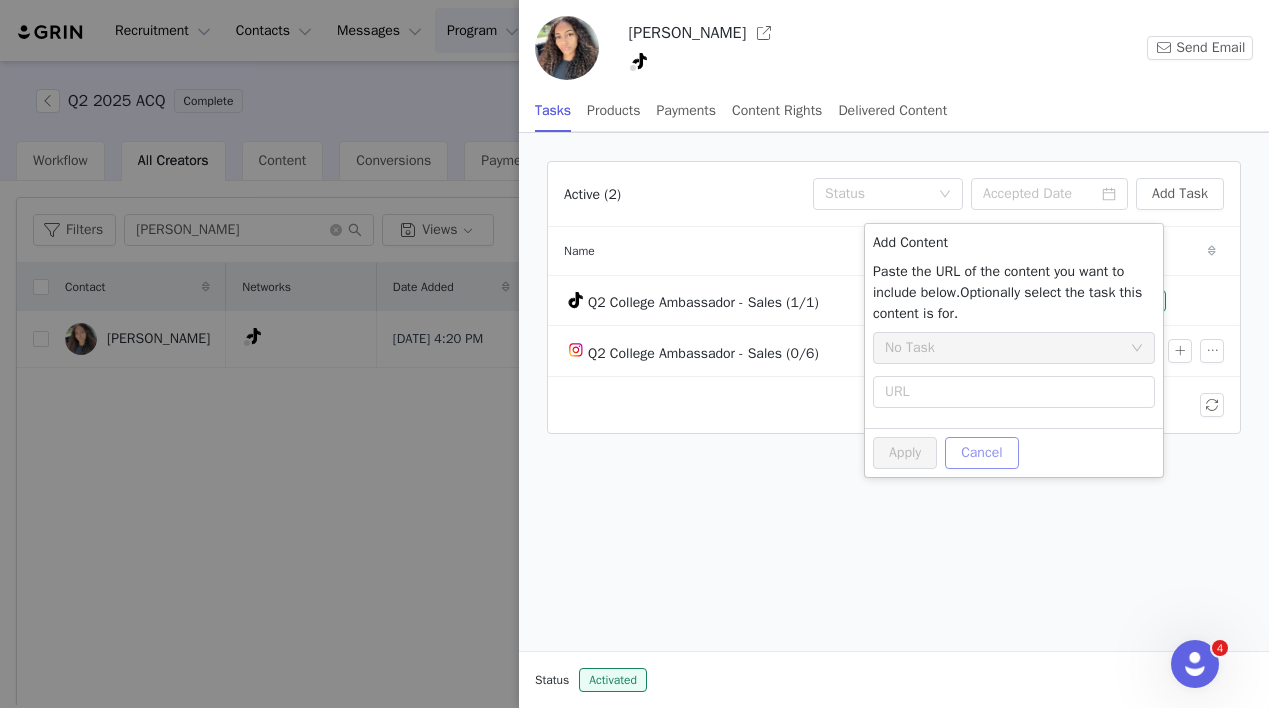 click on "Cancel" at bounding box center (981, 453) 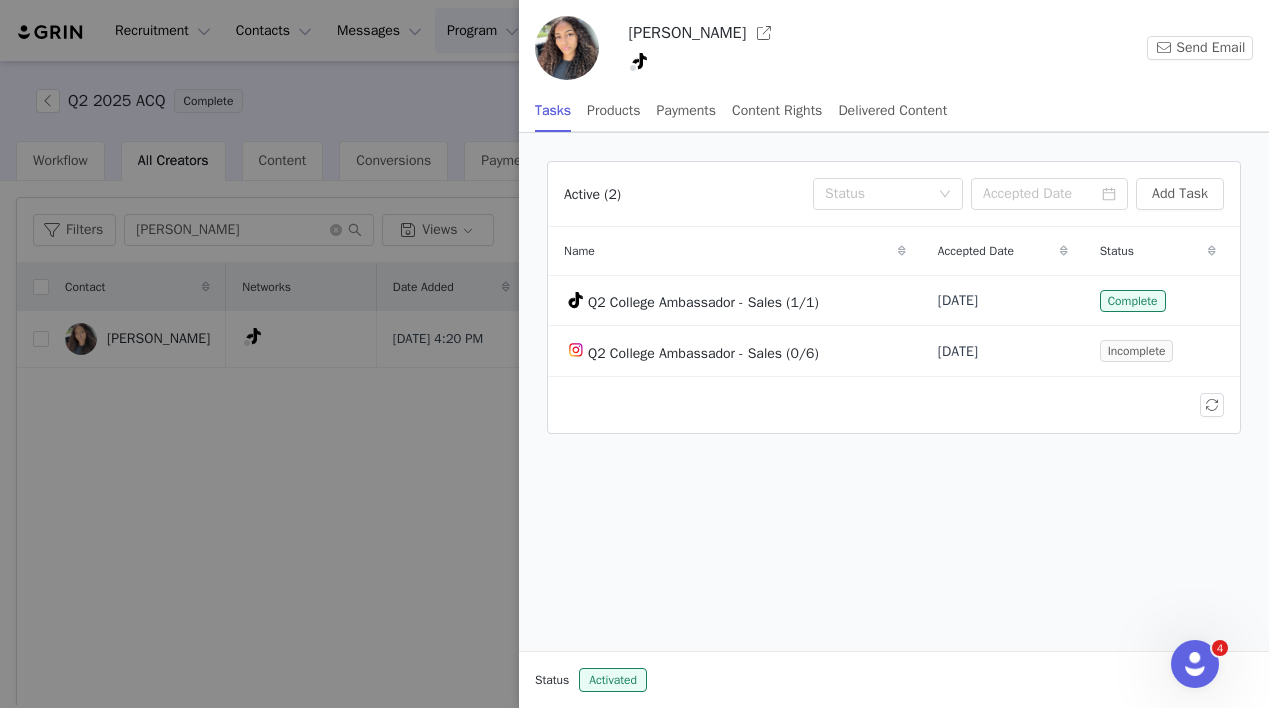 click at bounding box center (634, 354) 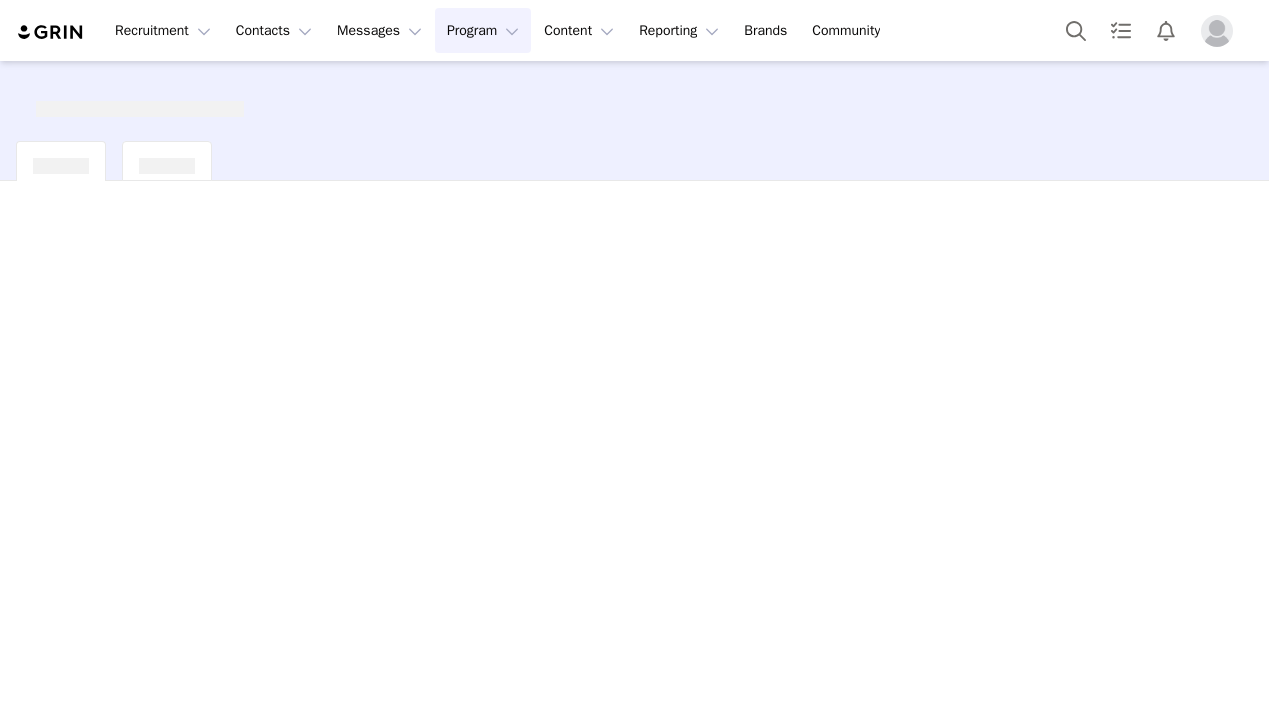 scroll, scrollTop: 0, scrollLeft: 0, axis: both 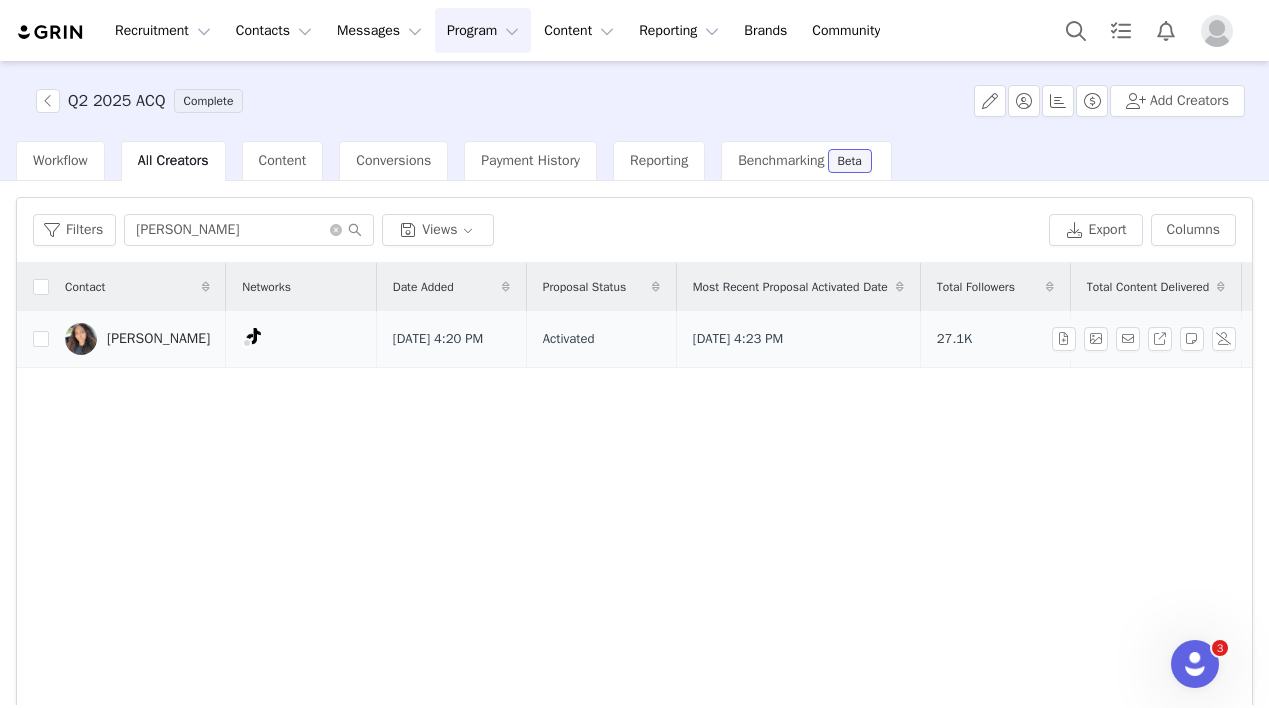 click on "Ava Carney" at bounding box center (137, 339) 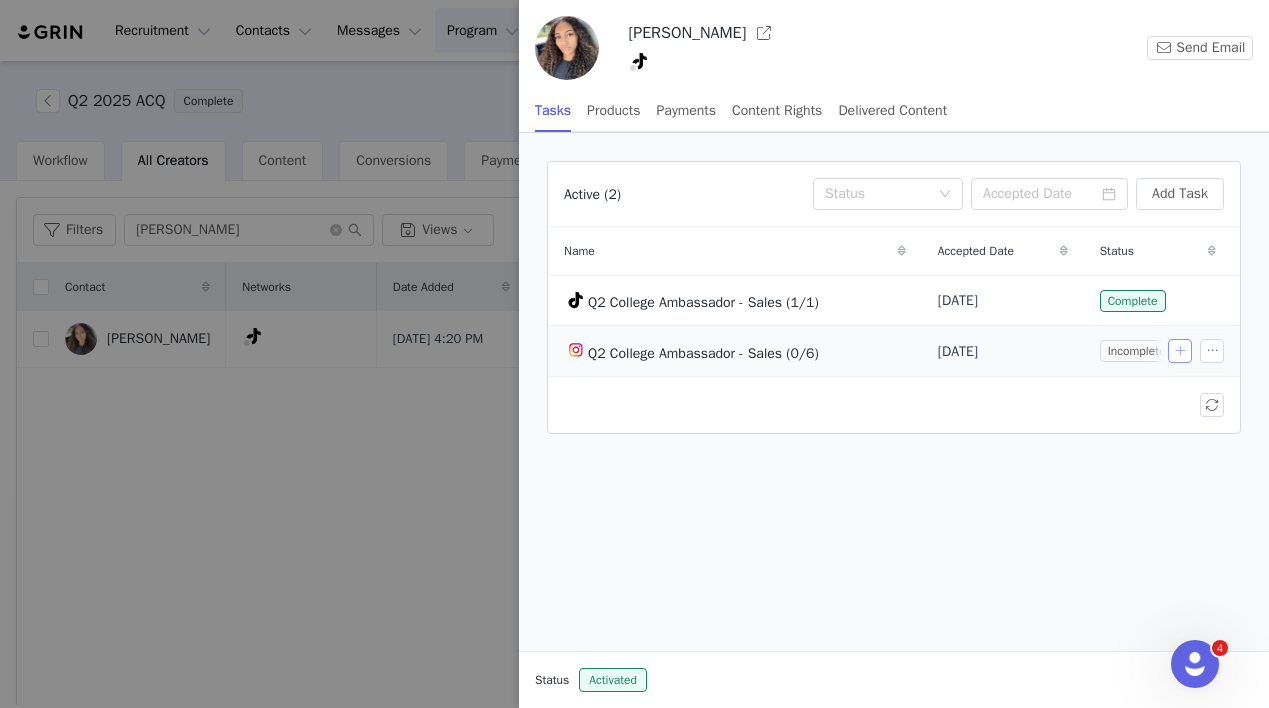 click at bounding box center [1180, 351] 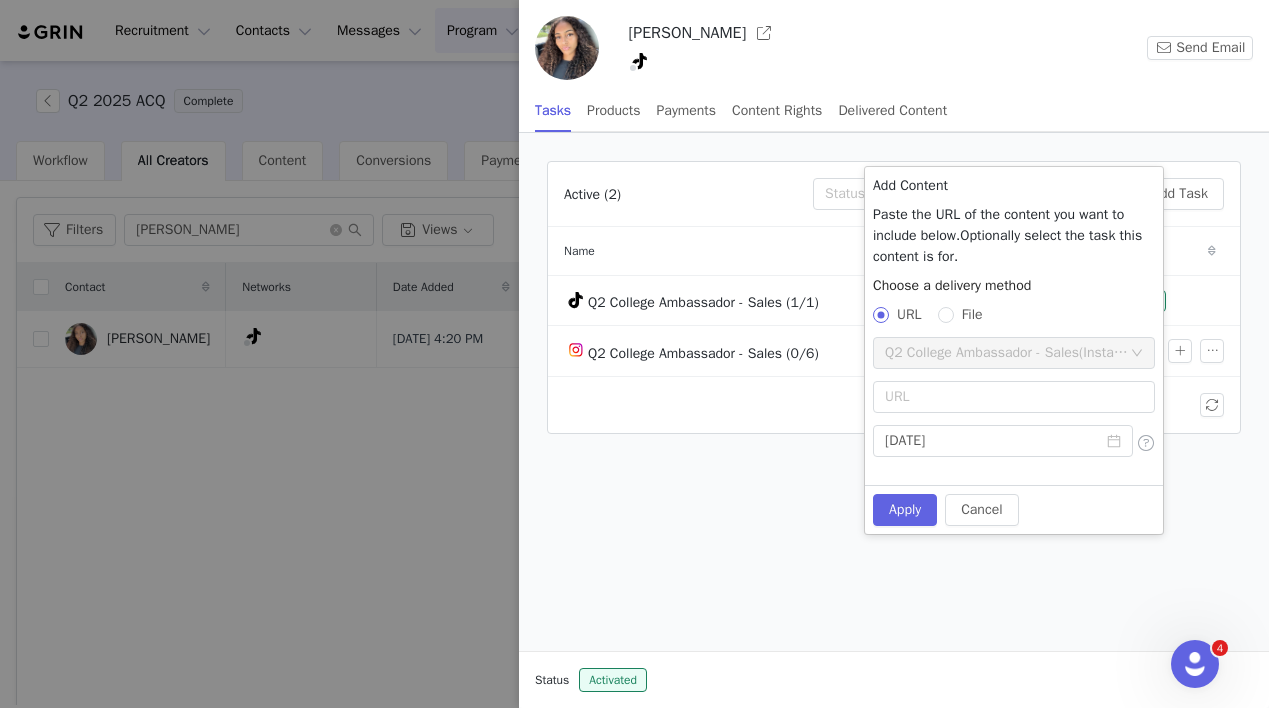 click on "File" at bounding box center [972, 314] 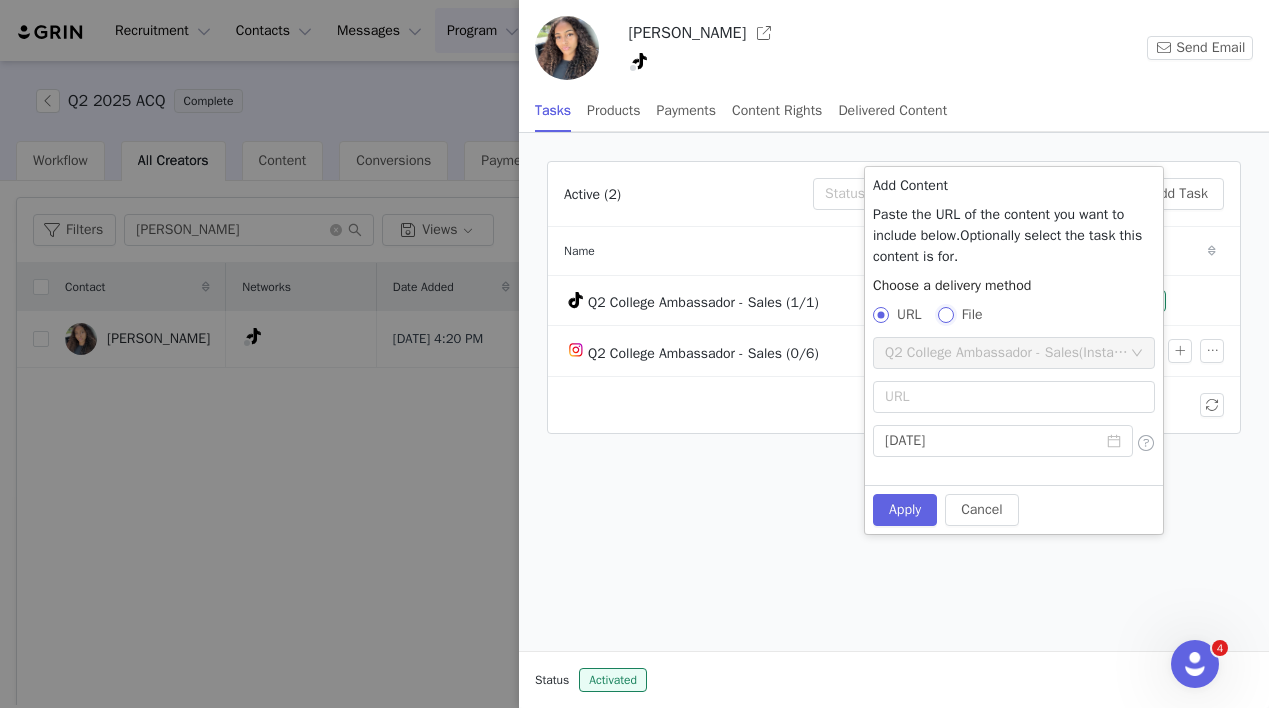 click on "File" at bounding box center (945, 314) 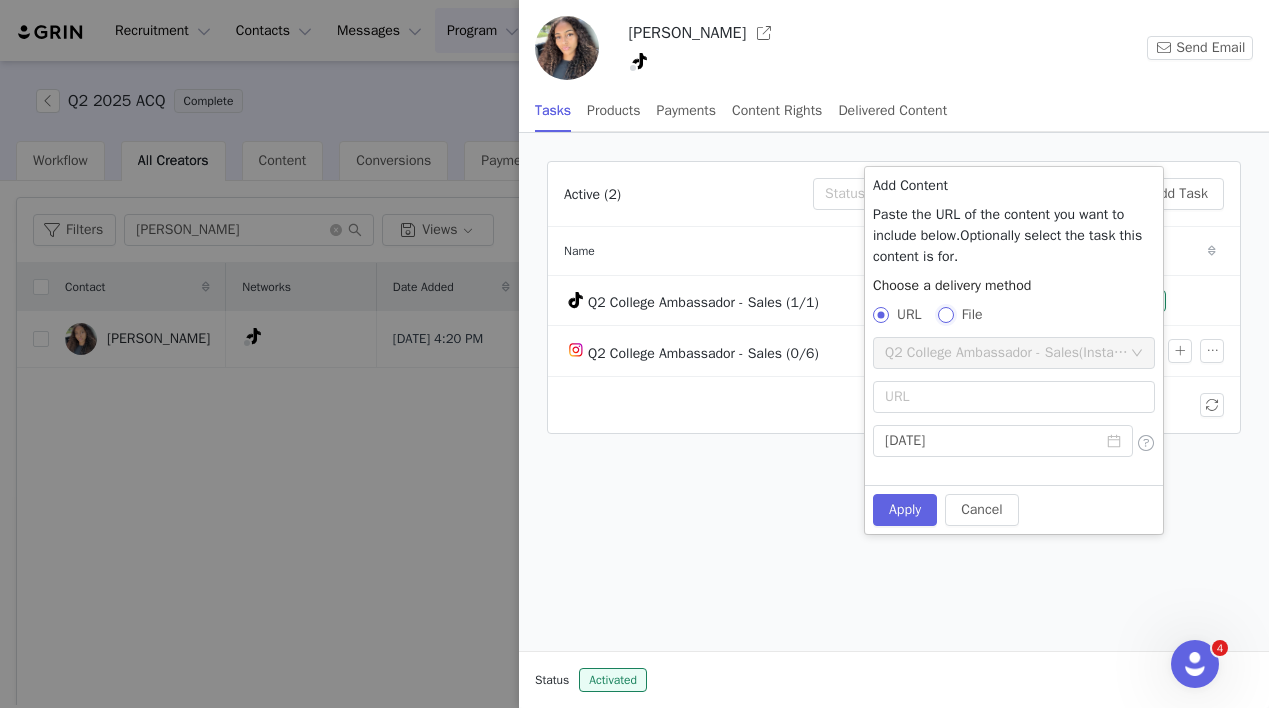 radio on "false" 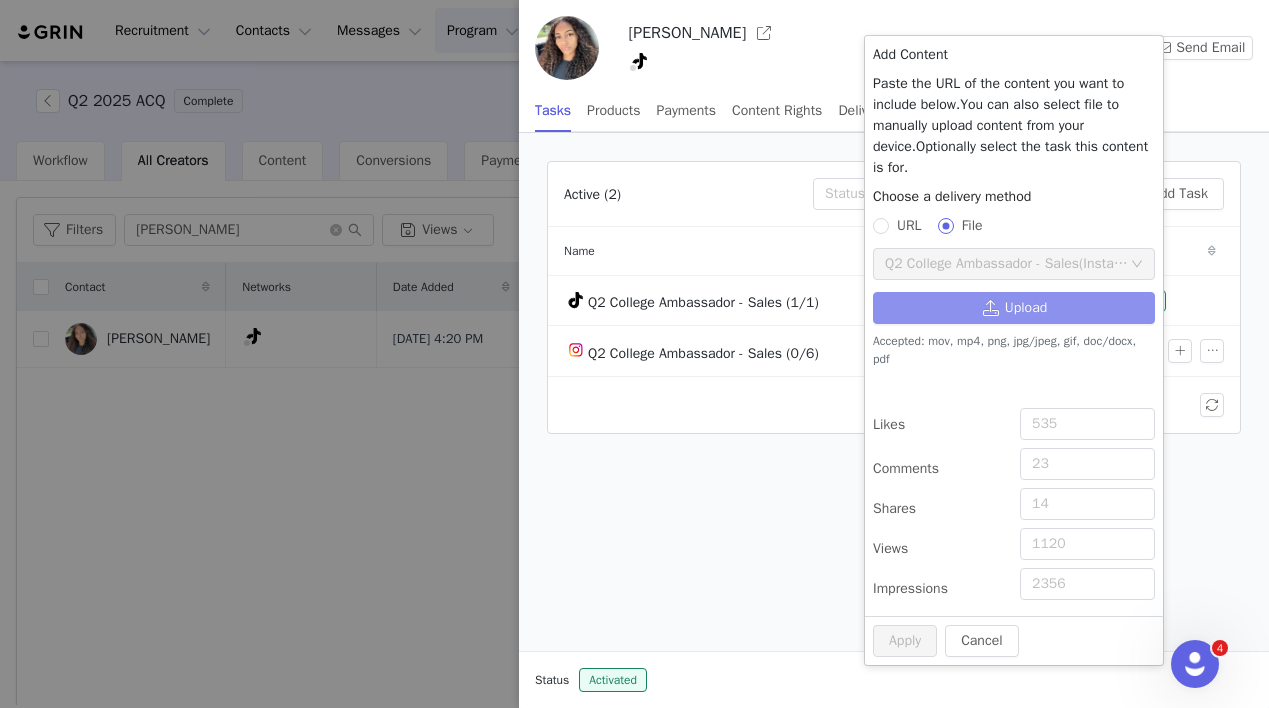 click on "Upload" at bounding box center (1014, 308) 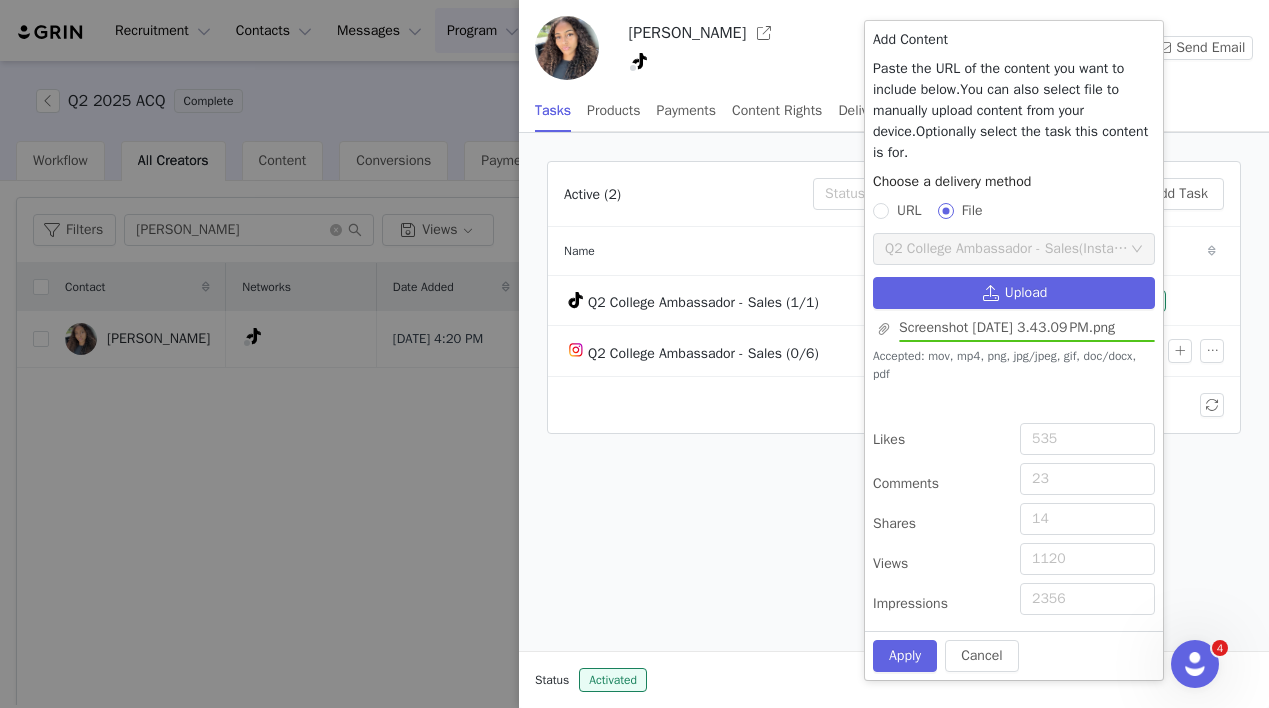 click on "Likes     Comments     Shares     Views     Impressions" at bounding box center [1014, 523] 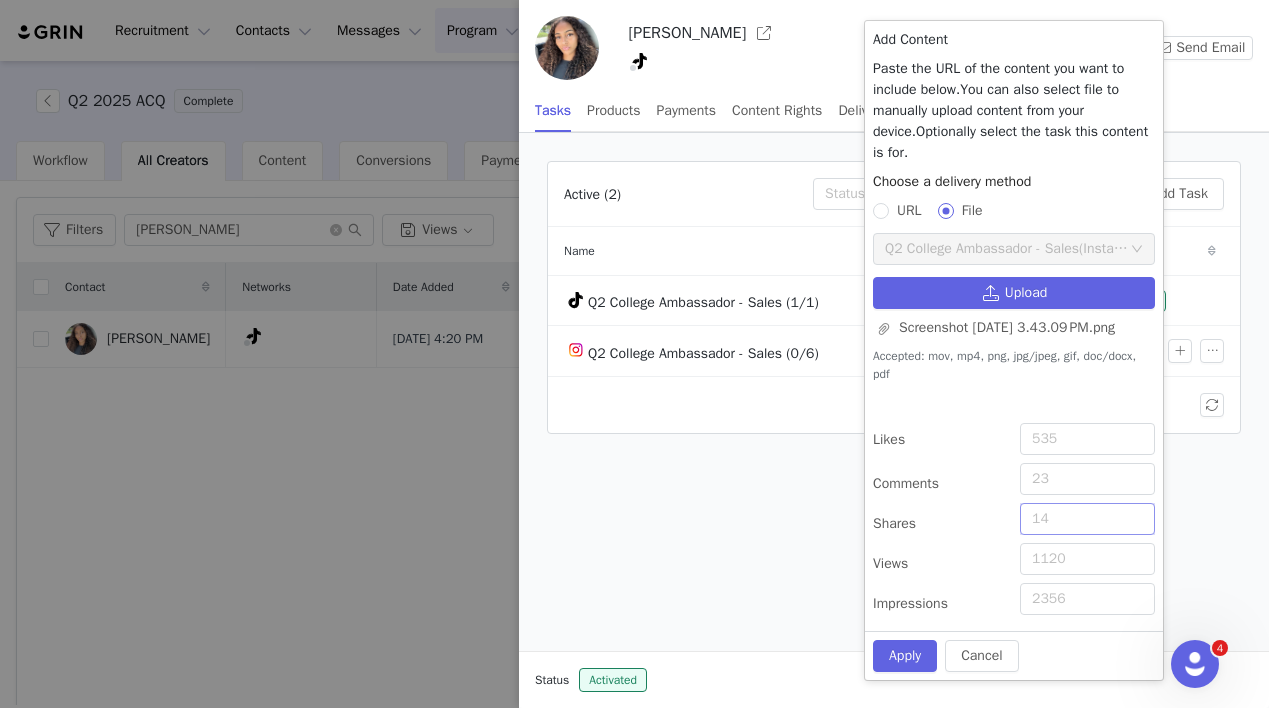 click on "Shares" at bounding box center (1087, 519) 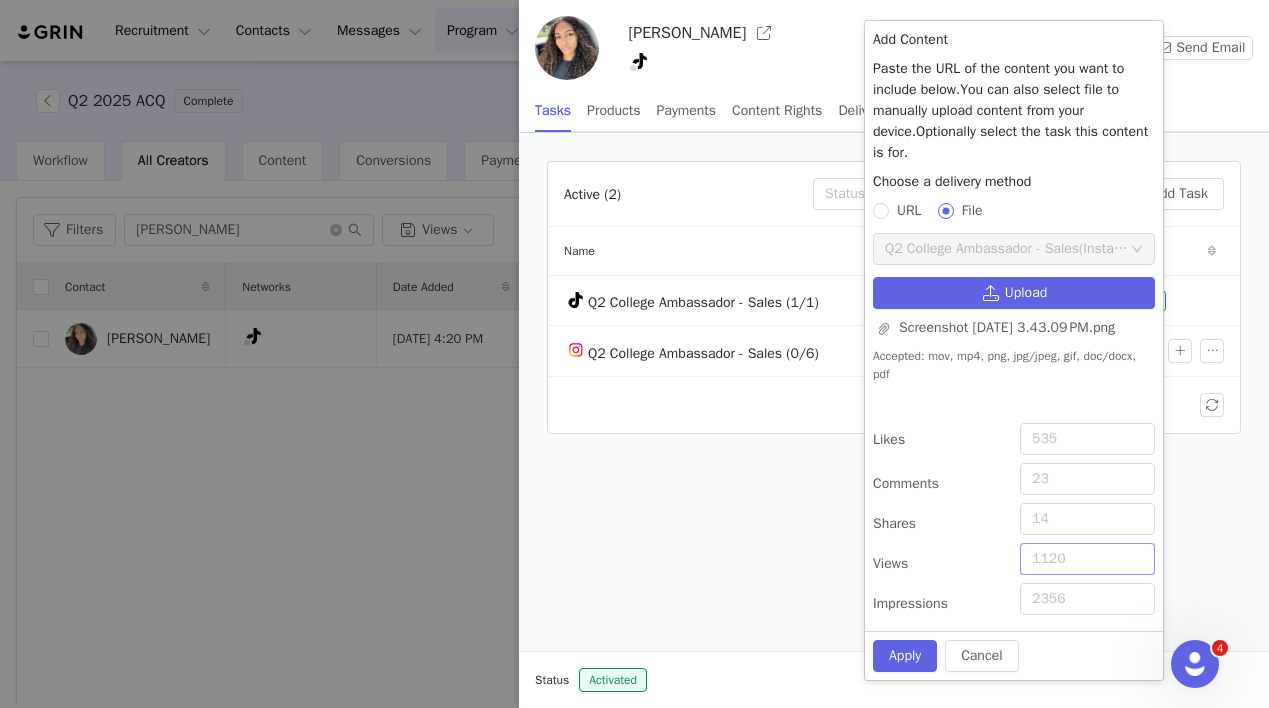 click on "Views" at bounding box center [1087, 559] 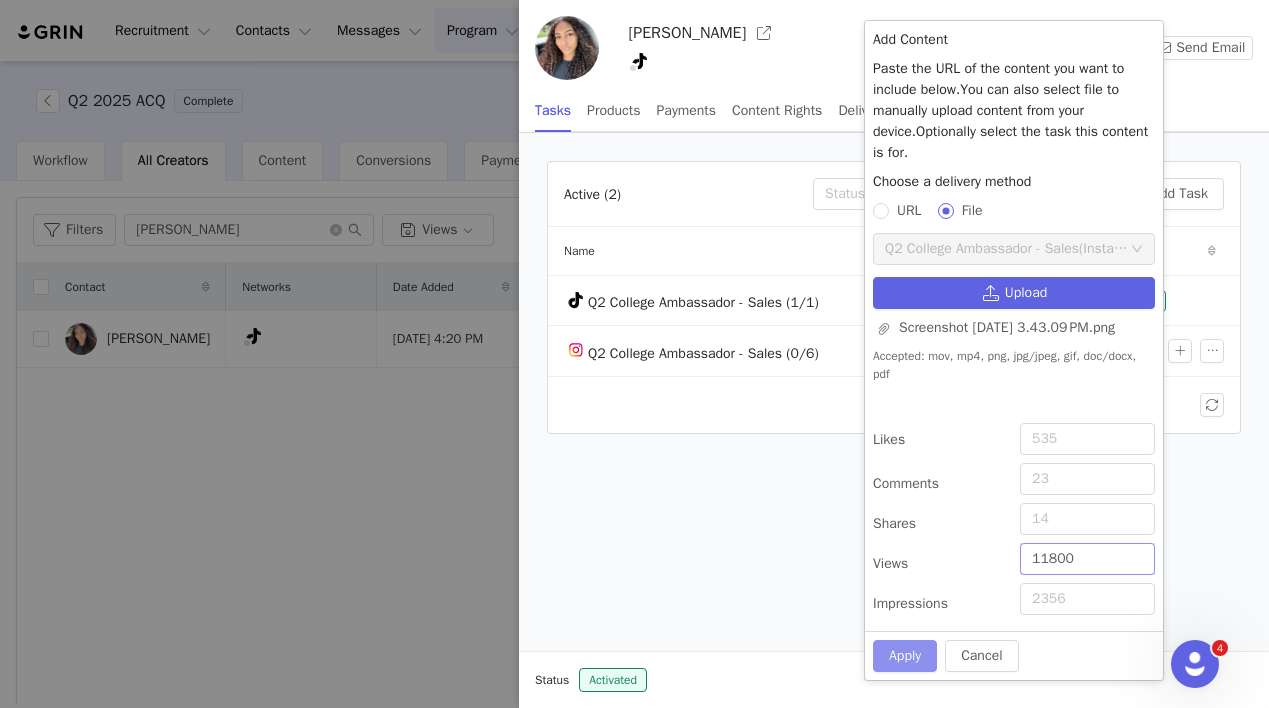 type on "11800" 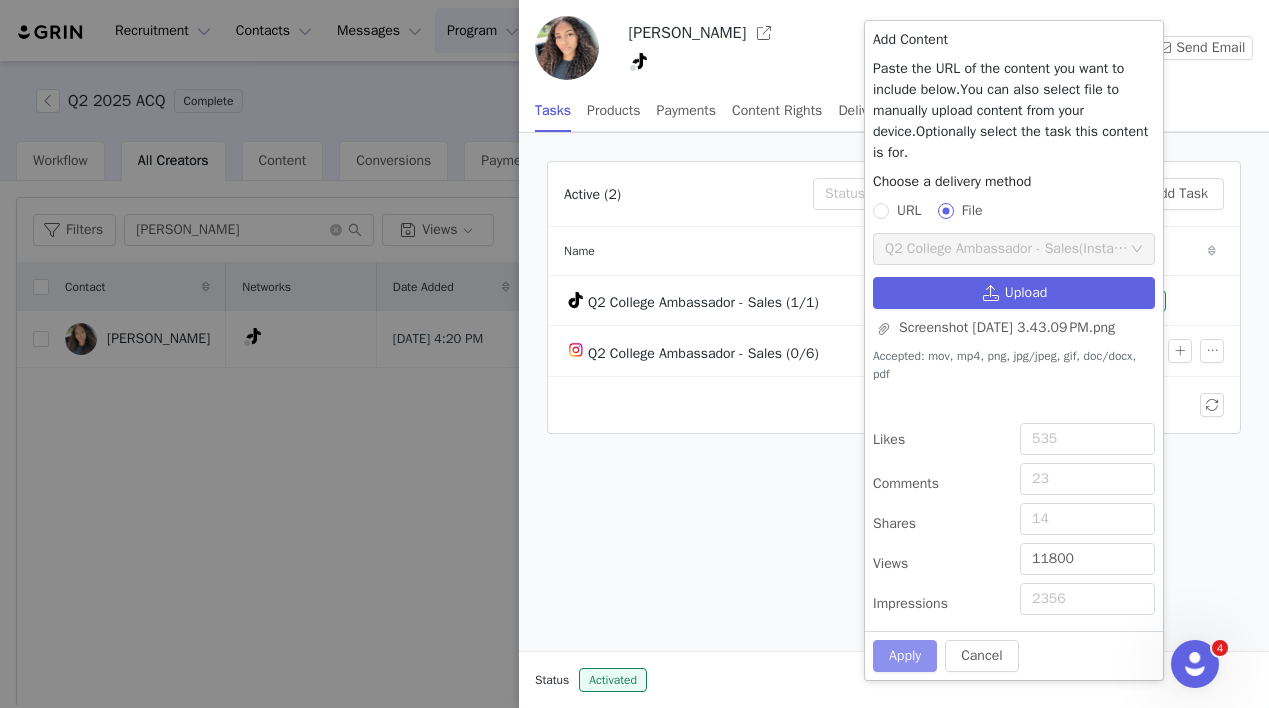 click on "Apply" at bounding box center (905, 656) 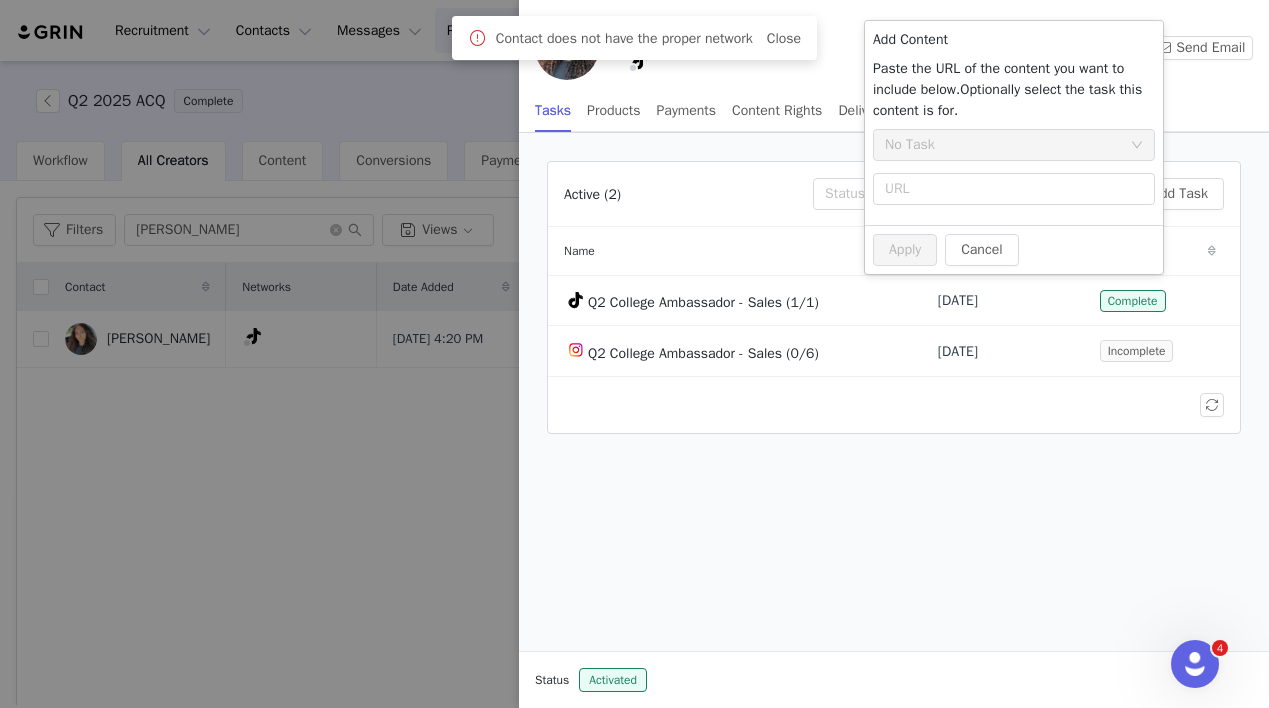 click on "Active (2)      Status Add Task" at bounding box center [894, 194] 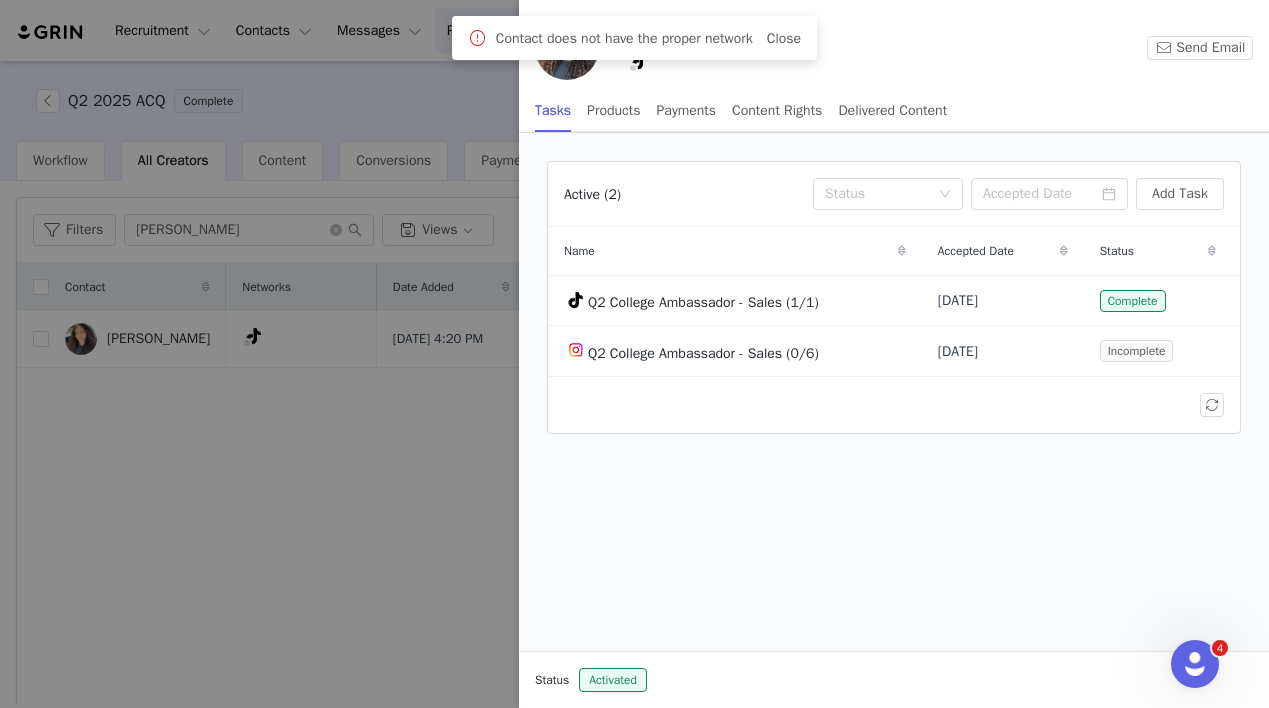 click at bounding box center [634, 354] 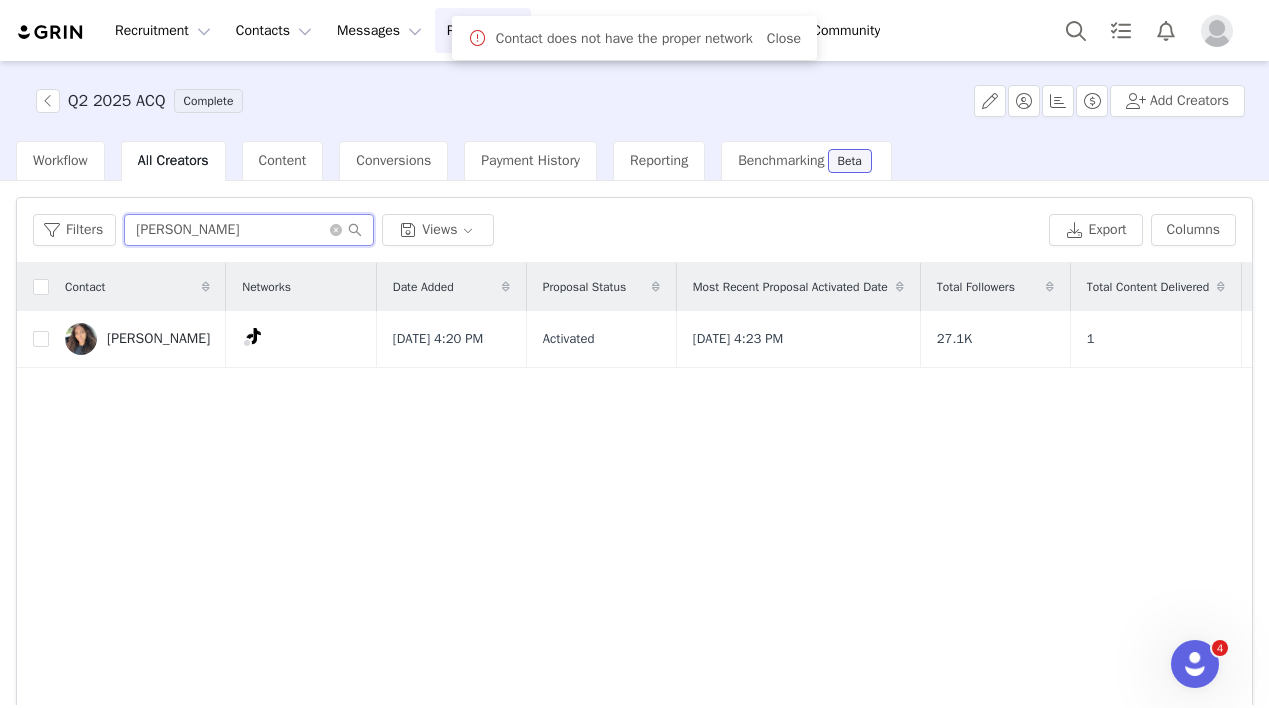 click on "Ava Carney" at bounding box center (249, 230) 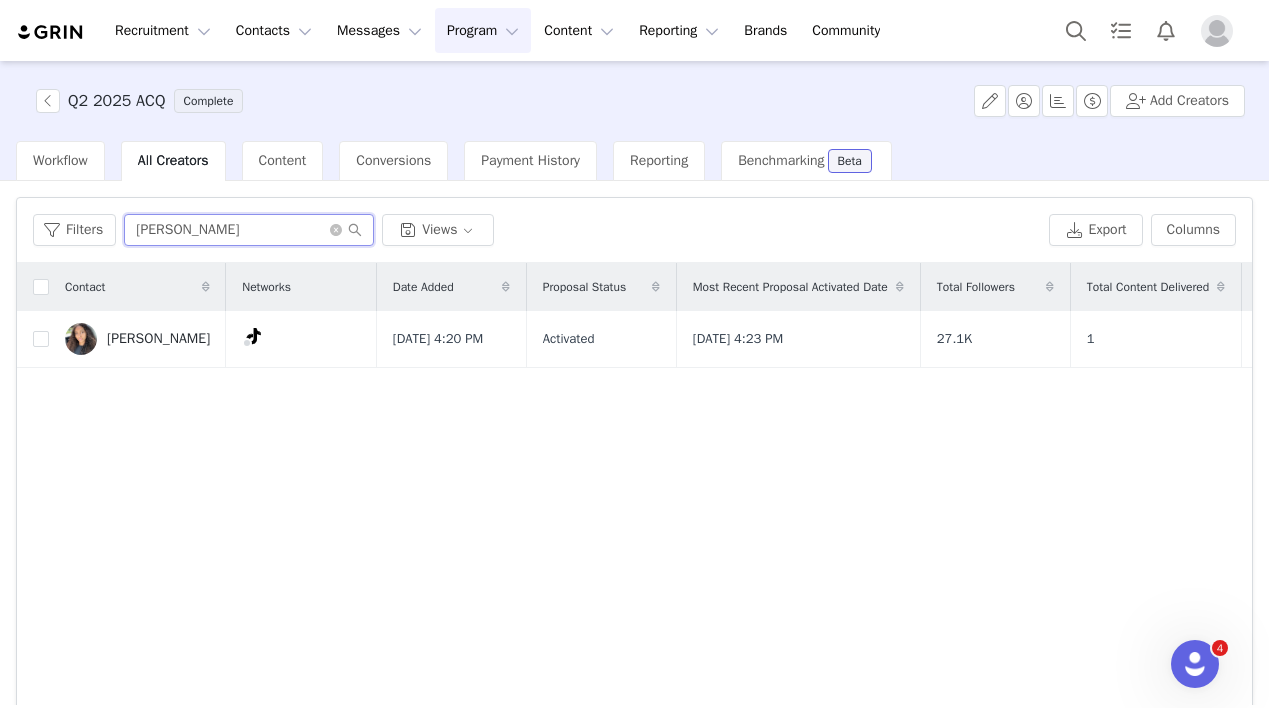 click on "Ava Carney" at bounding box center [249, 230] 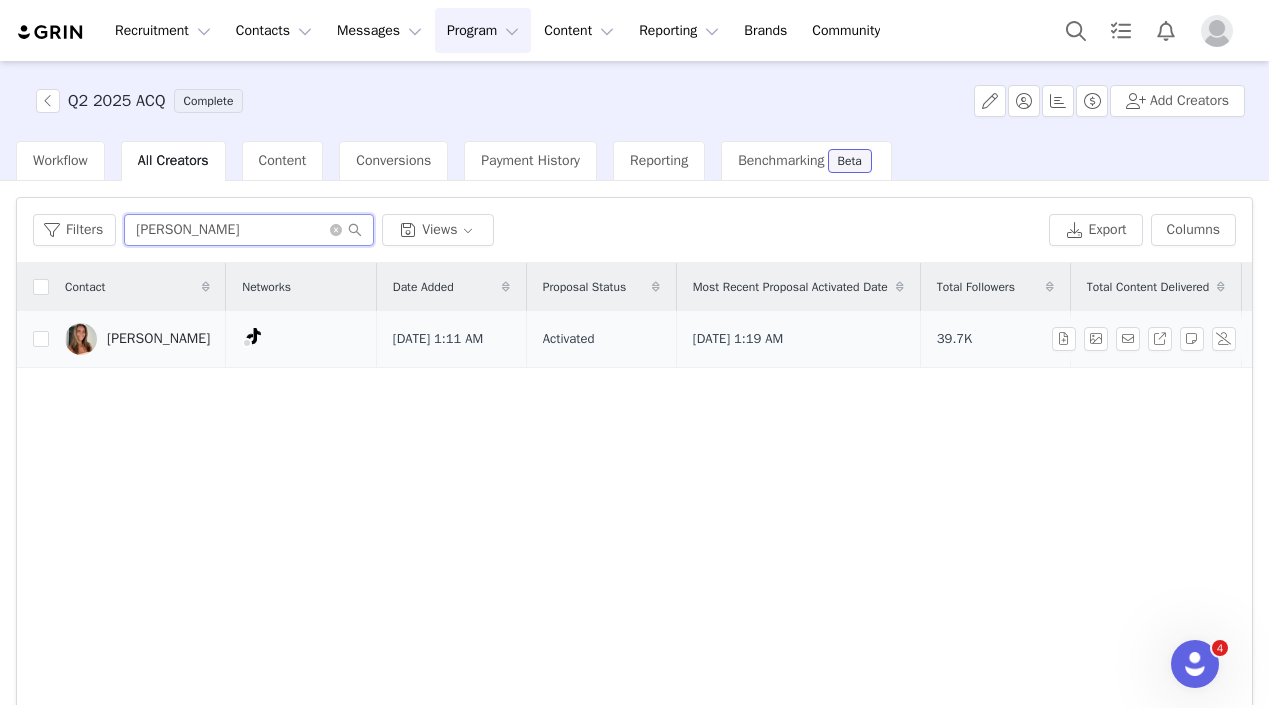 type on "Destiny Benway" 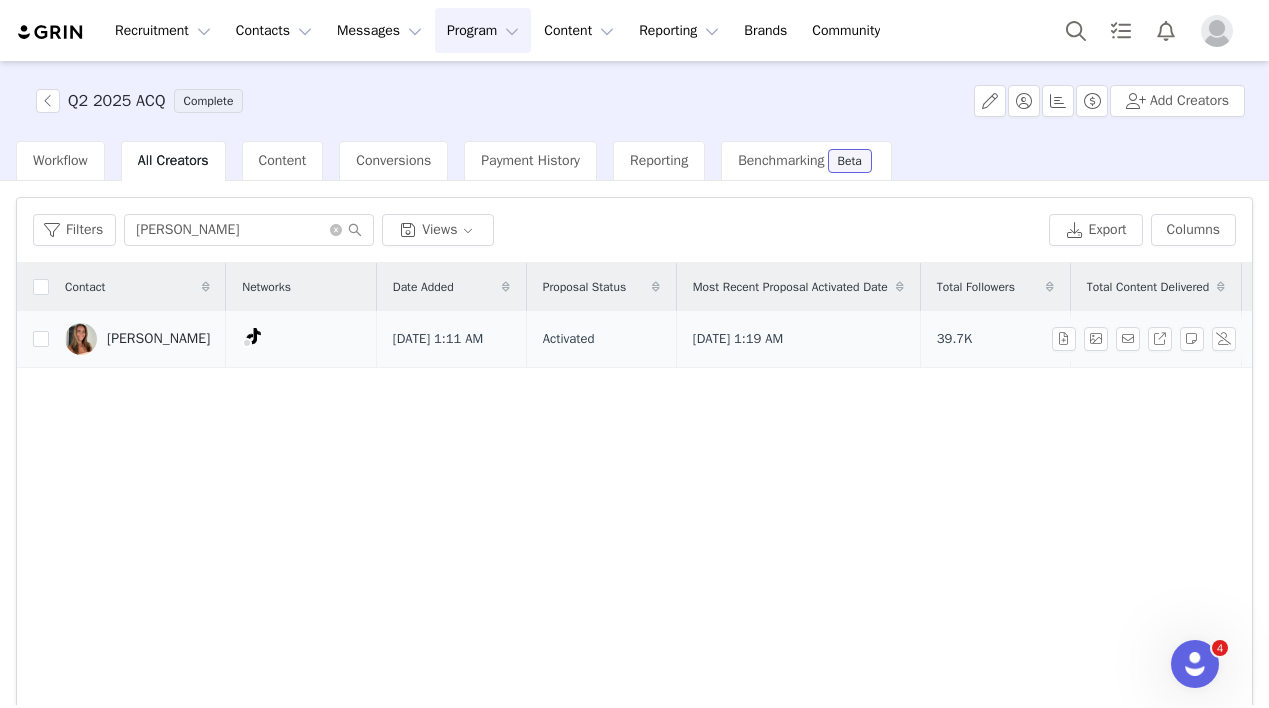 click on "Destiny Benway" at bounding box center [158, 339] 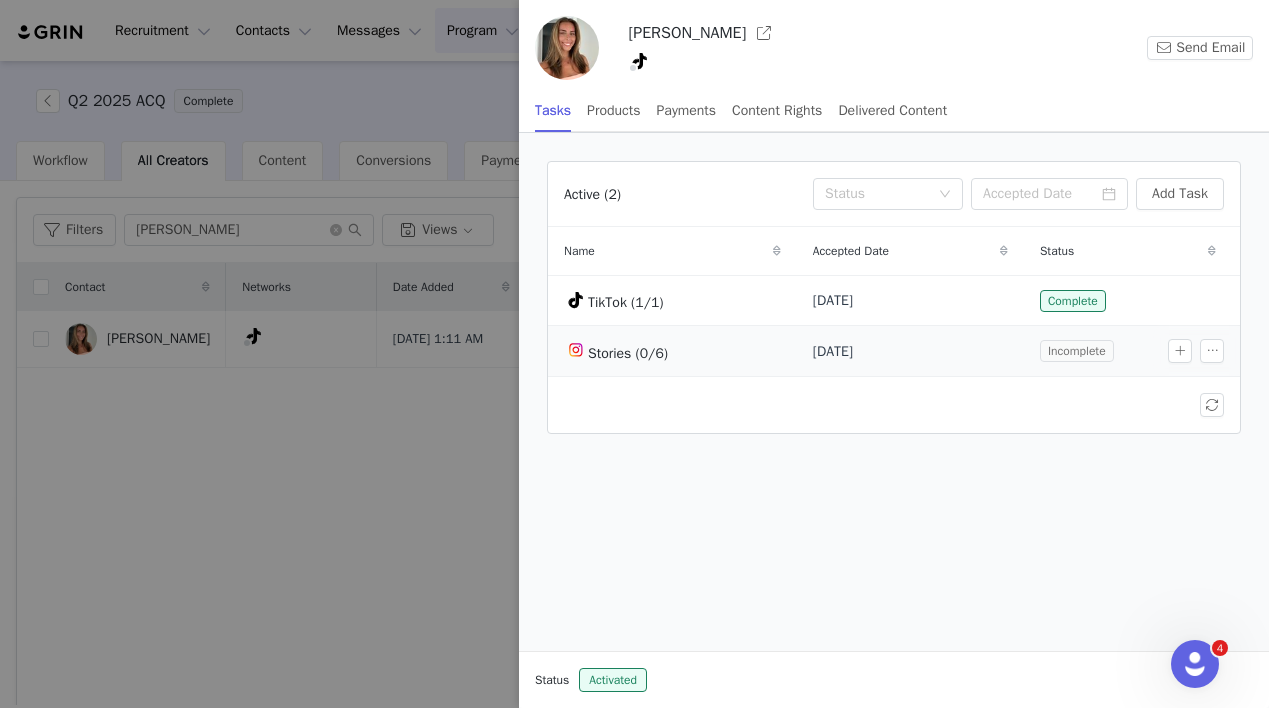 click on "Incomplete" at bounding box center (1077, 351) 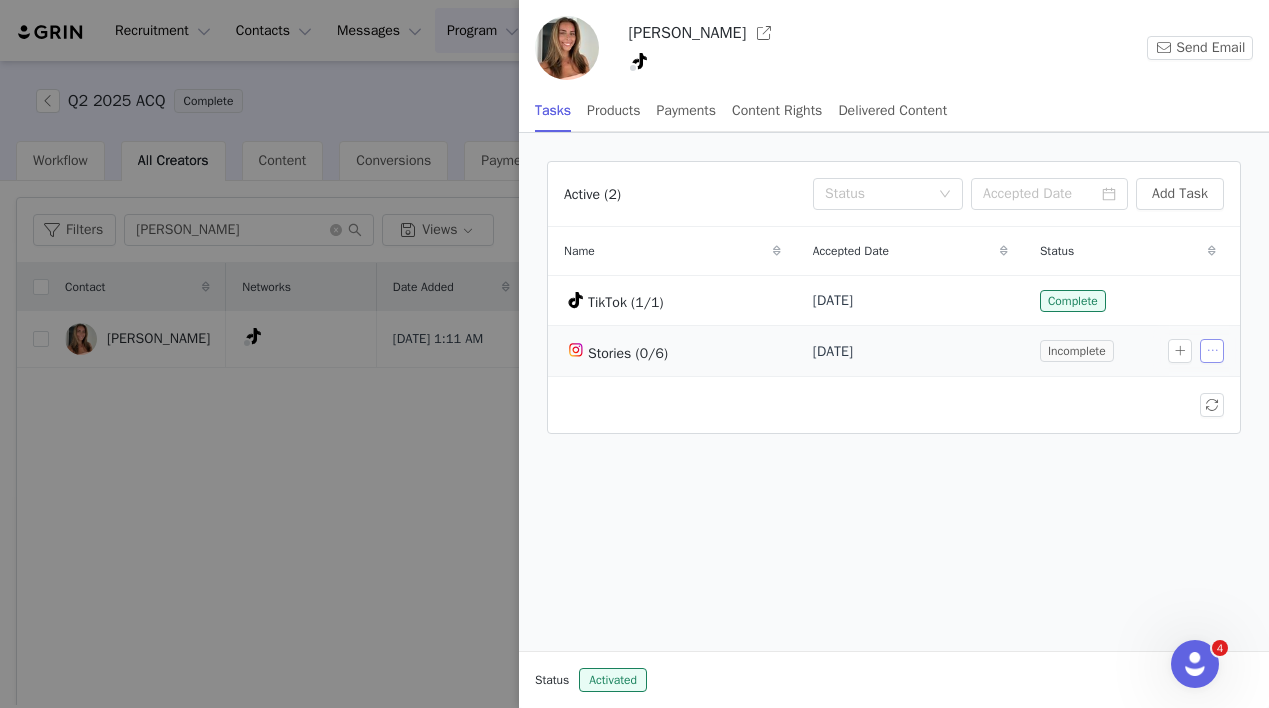 click at bounding box center [1212, 351] 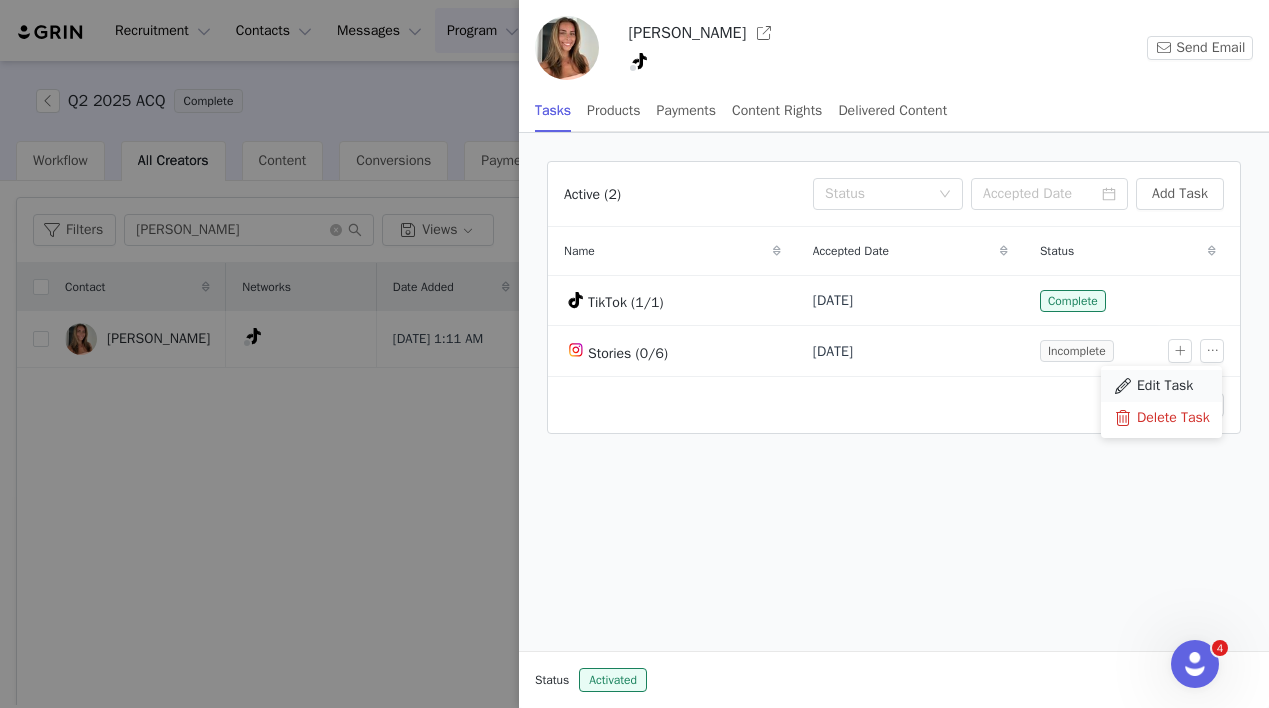 click on "Edit Task" at bounding box center (1165, 386) 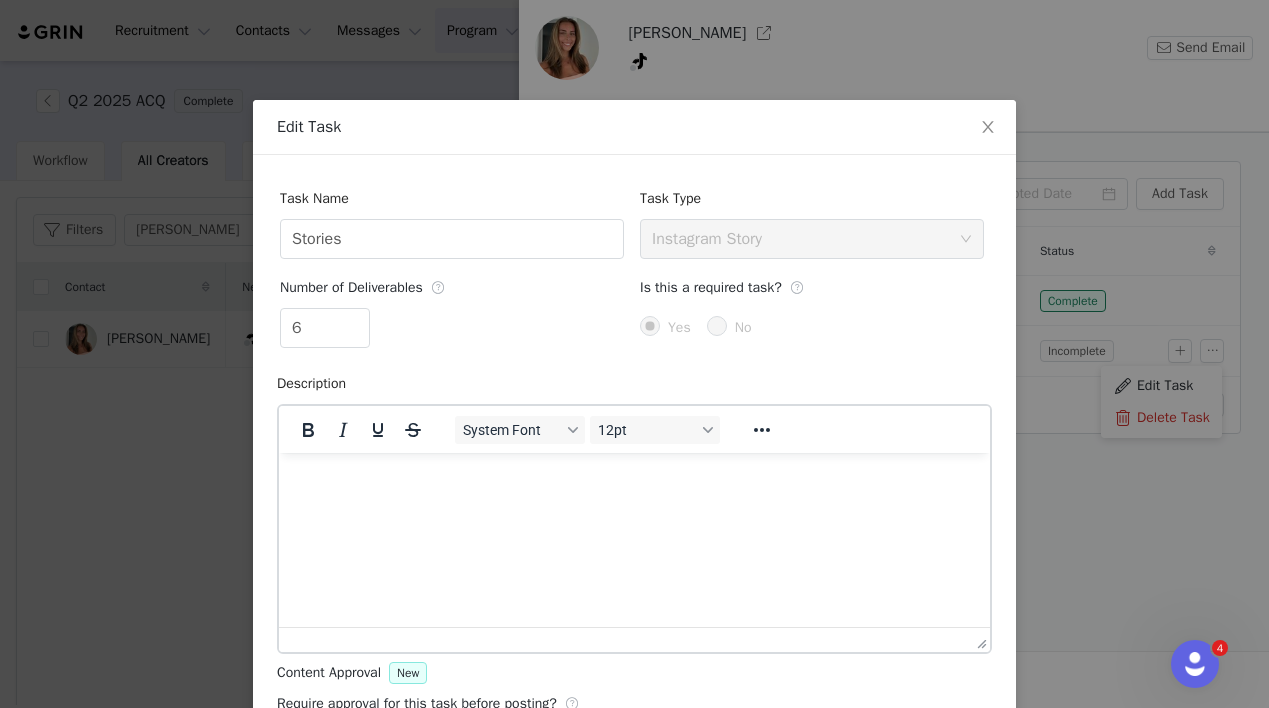 scroll, scrollTop: 0, scrollLeft: 0, axis: both 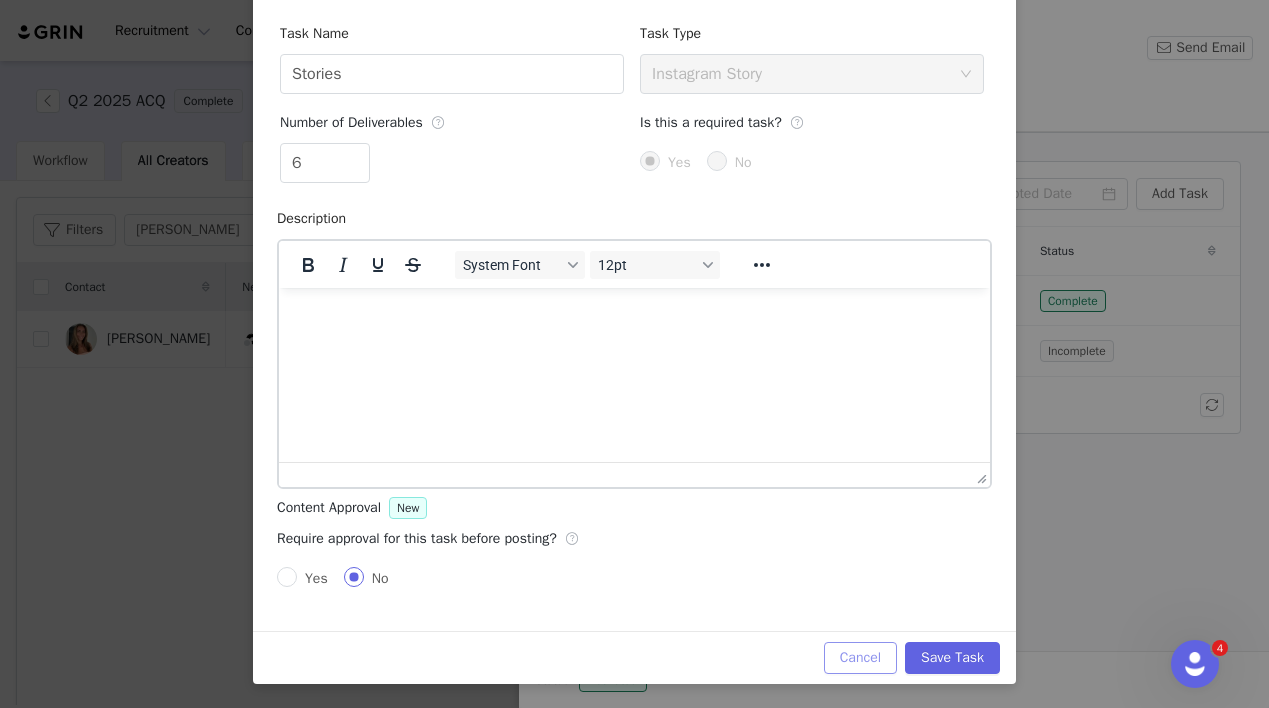 click on "Cancel" at bounding box center (860, 658) 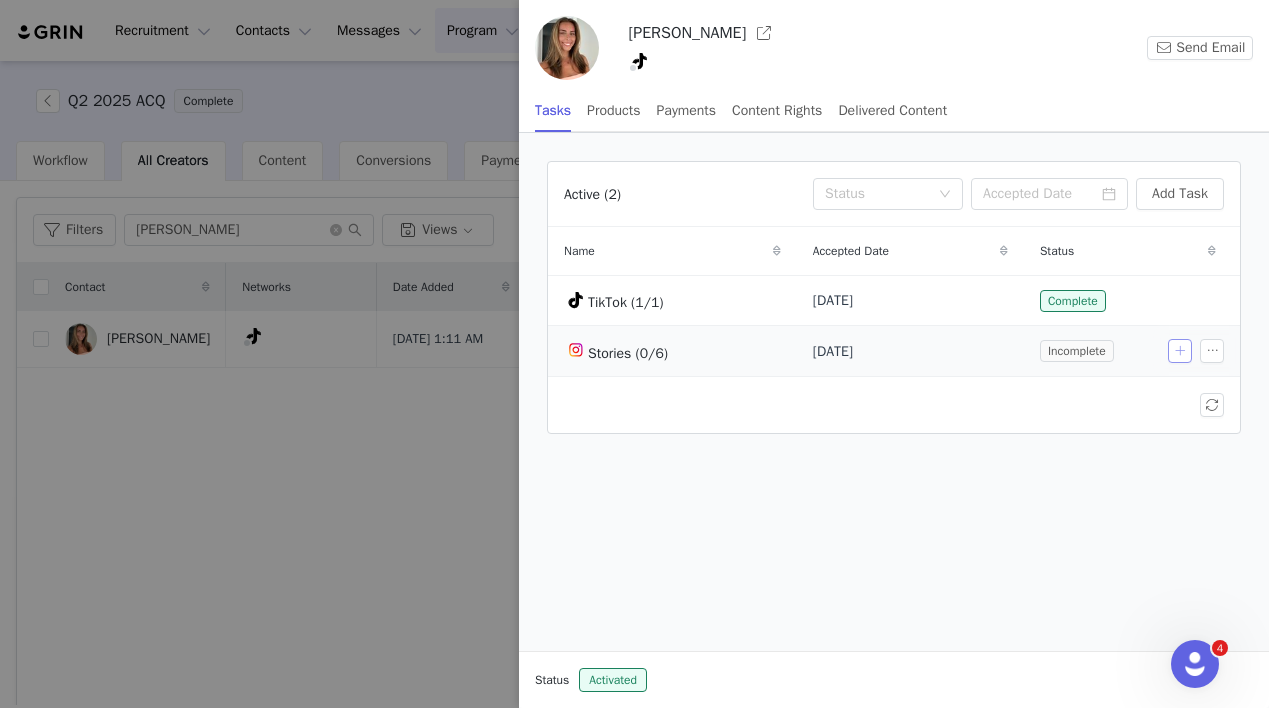 click at bounding box center (1180, 351) 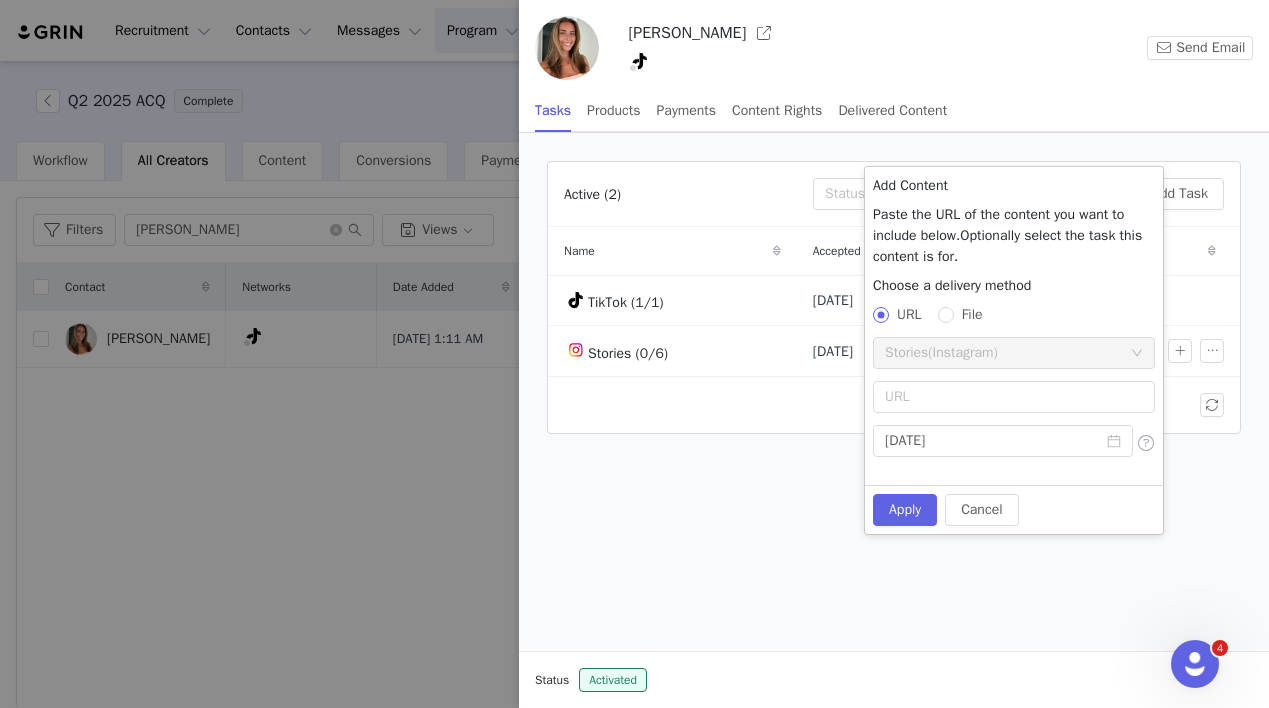 click on "Choose a delivery method  URL   File" at bounding box center (1014, 304) 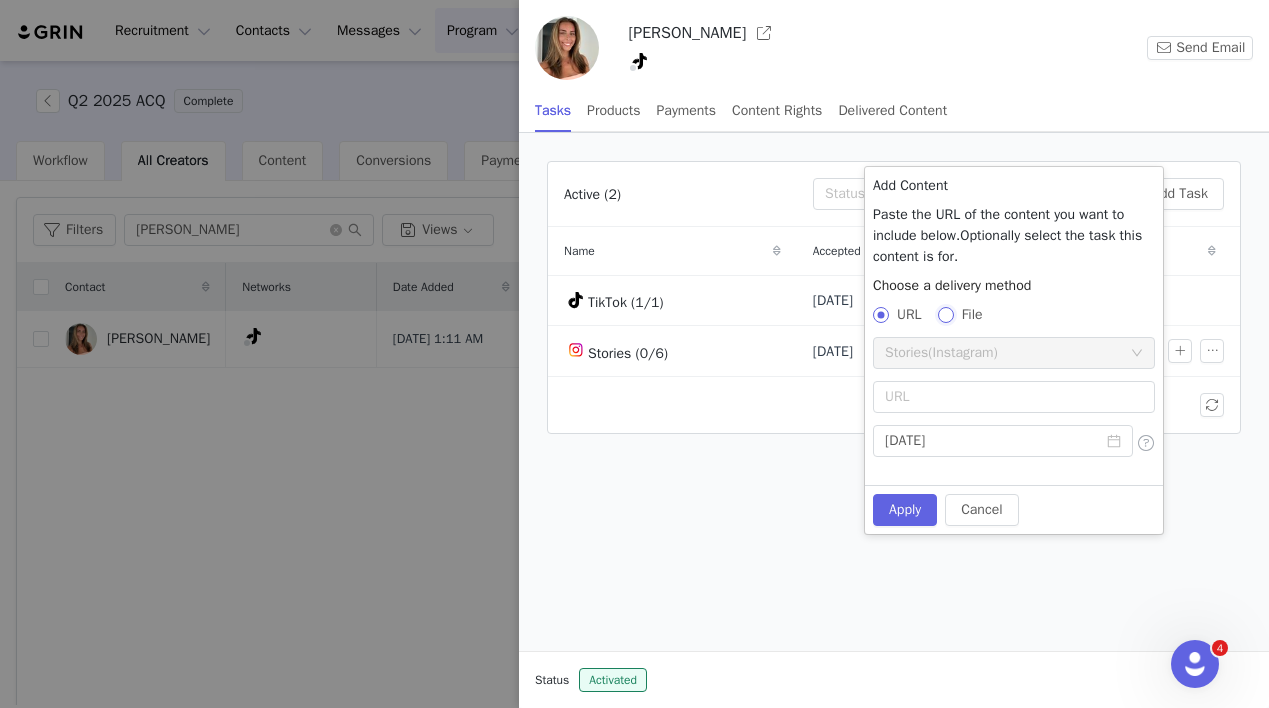 click on "File" at bounding box center [945, 314] 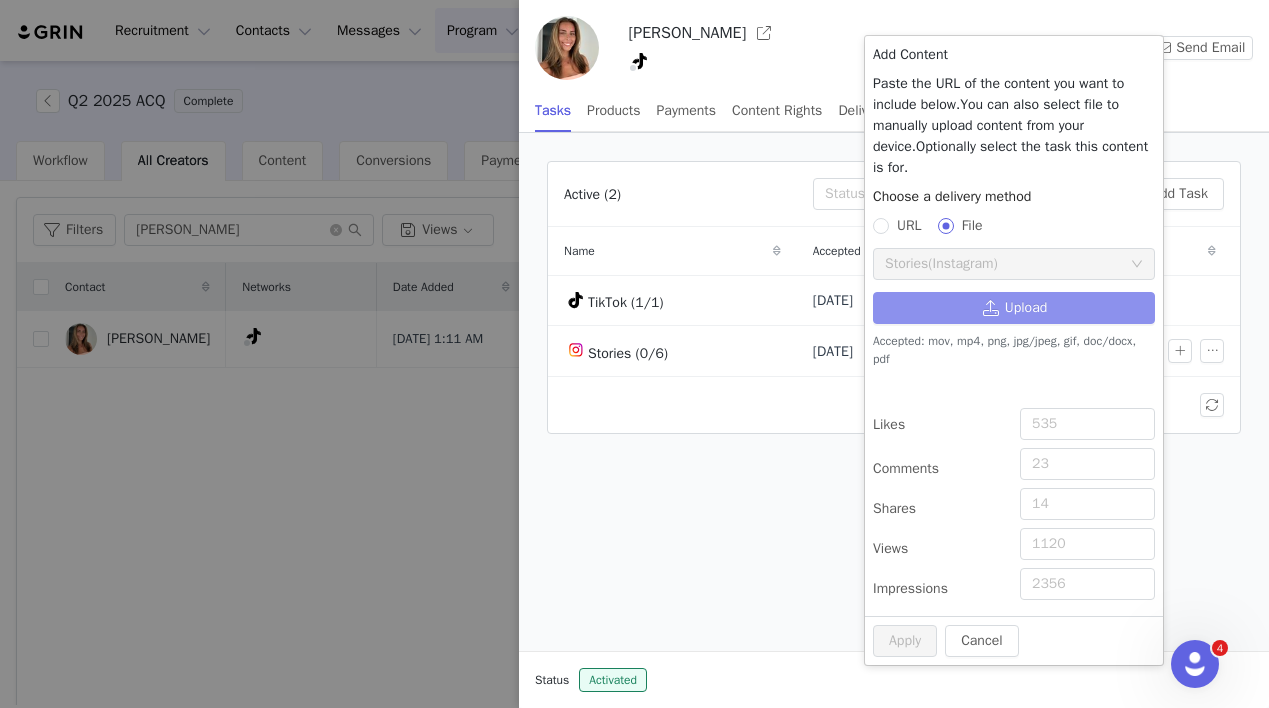 click on "Upload" at bounding box center (1014, 308) 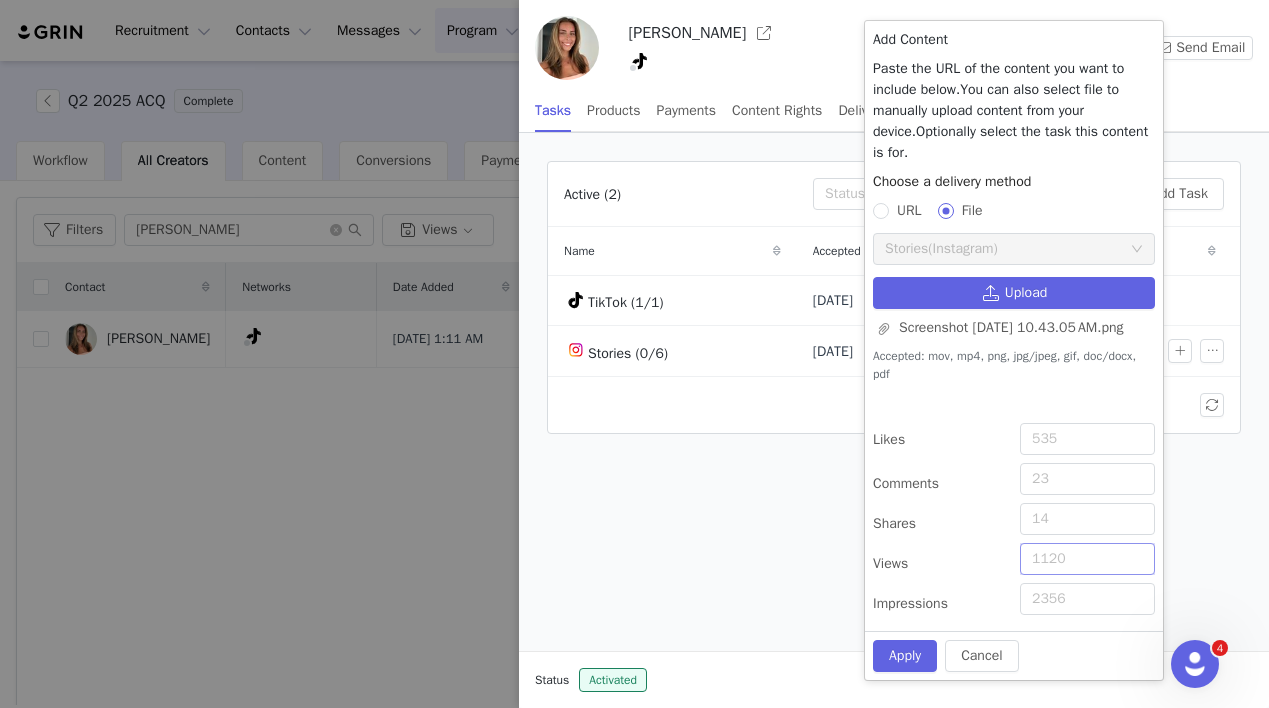 click on "Views" at bounding box center (1087, 559) 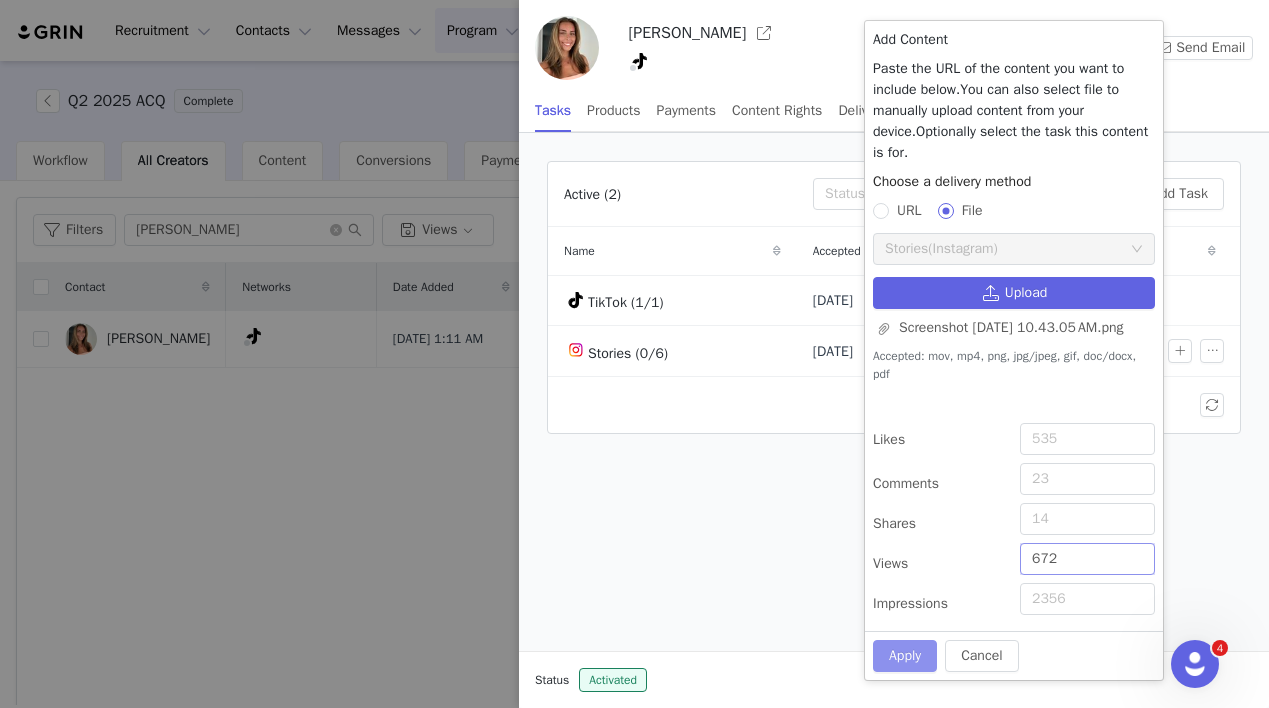 type on "672" 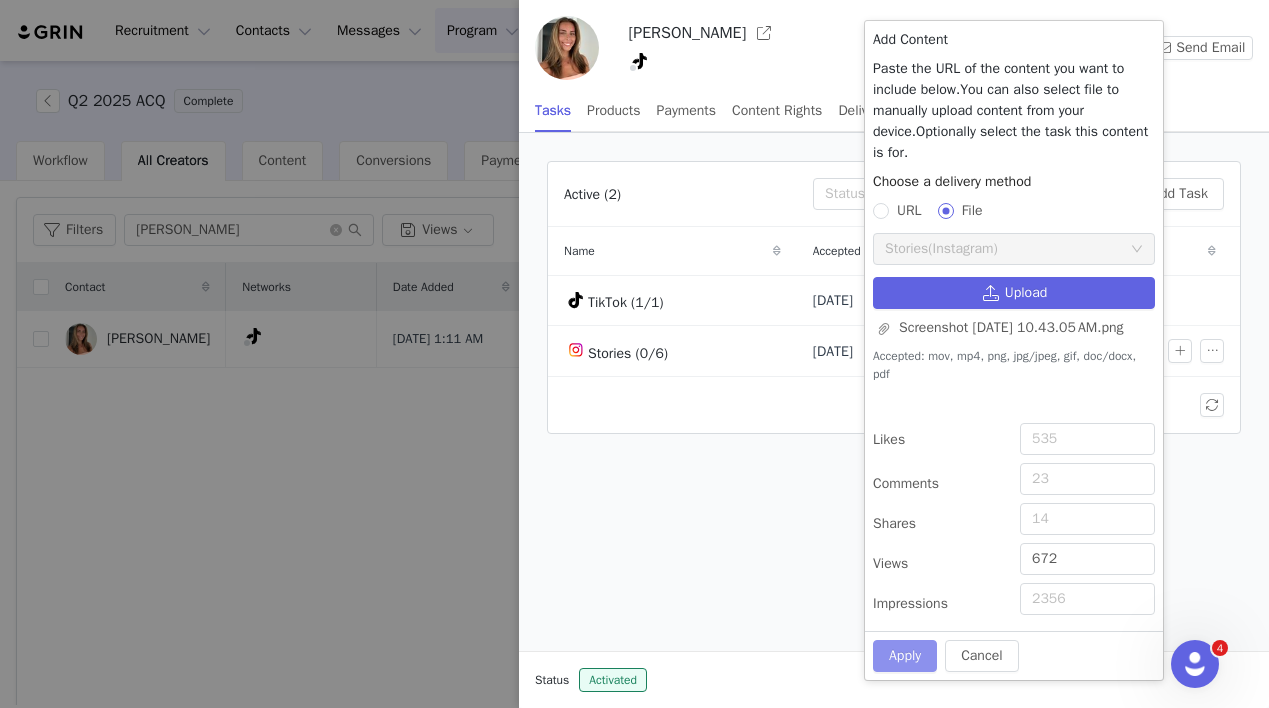 click on "Apply" at bounding box center (905, 656) 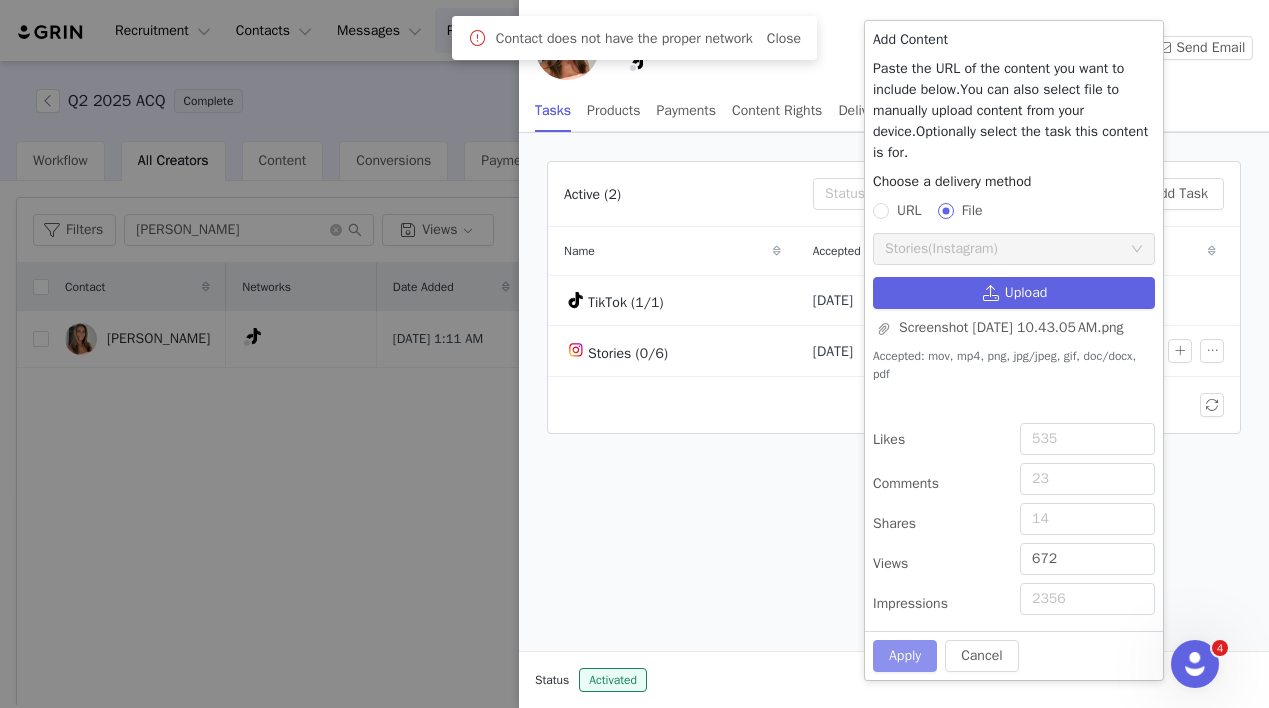 type 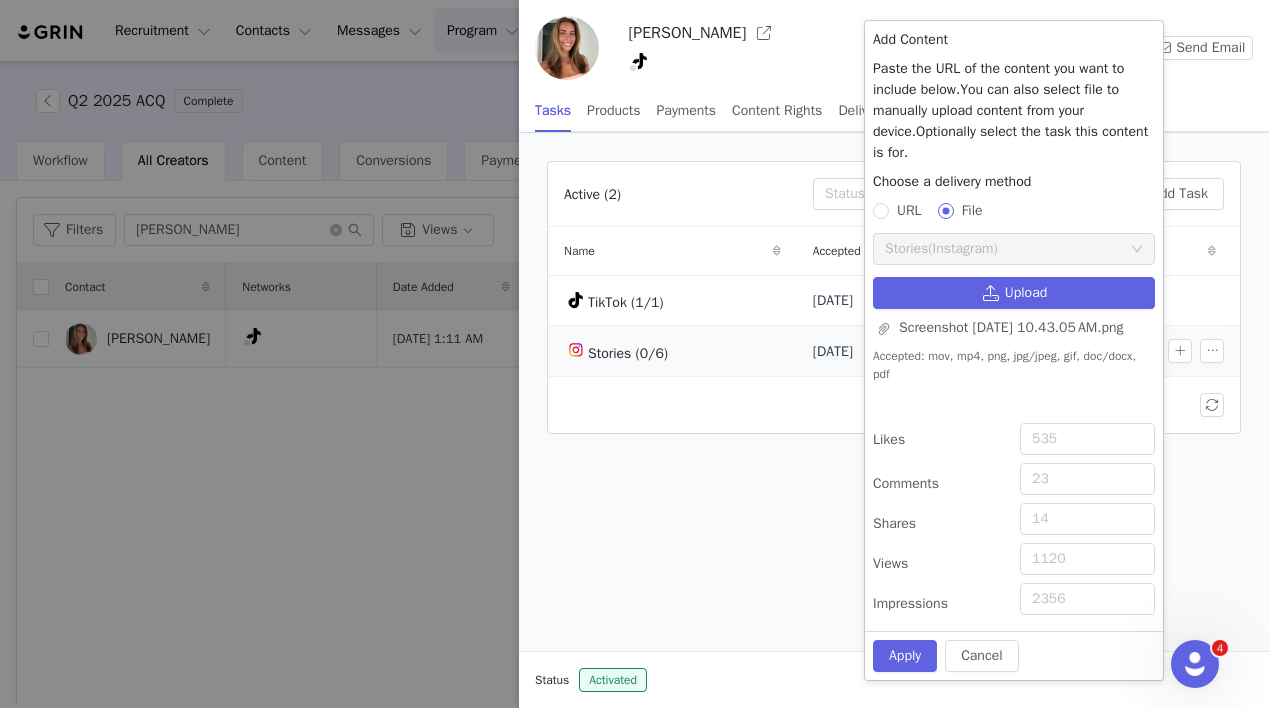 click on "Stories (0/6)" at bounding box center [672, 351] 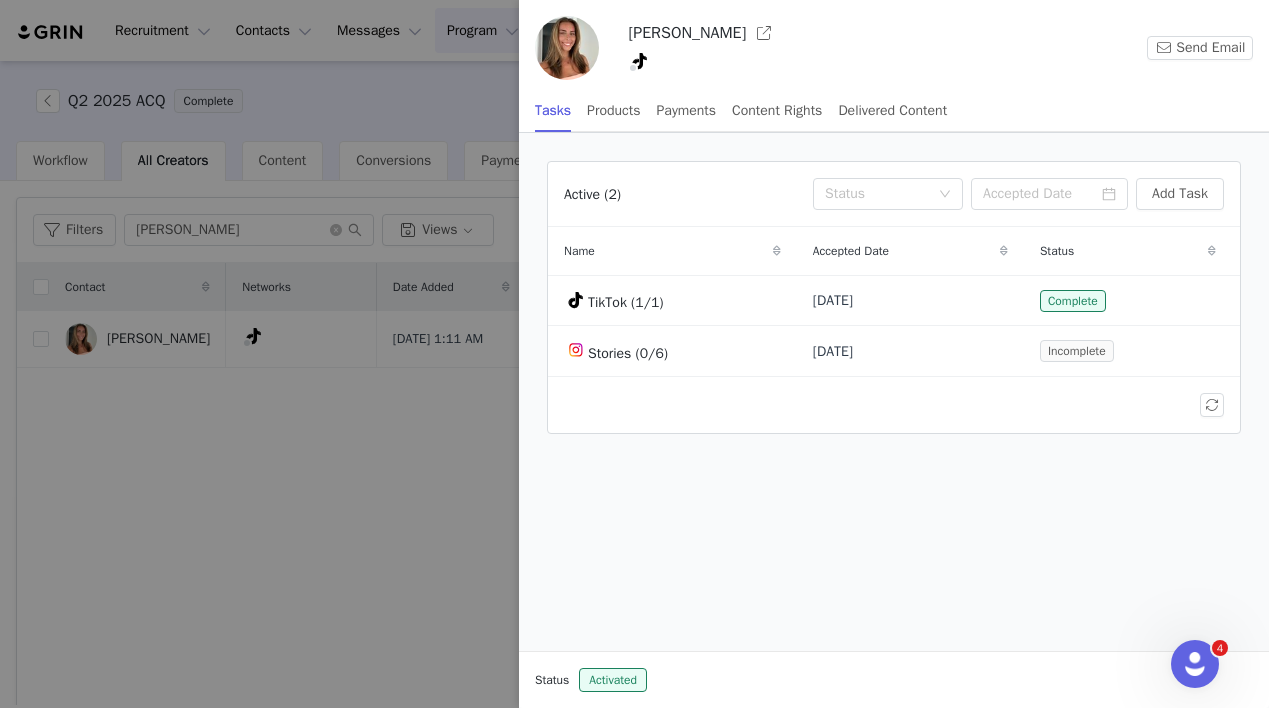 click at bounding box center [634, 354] 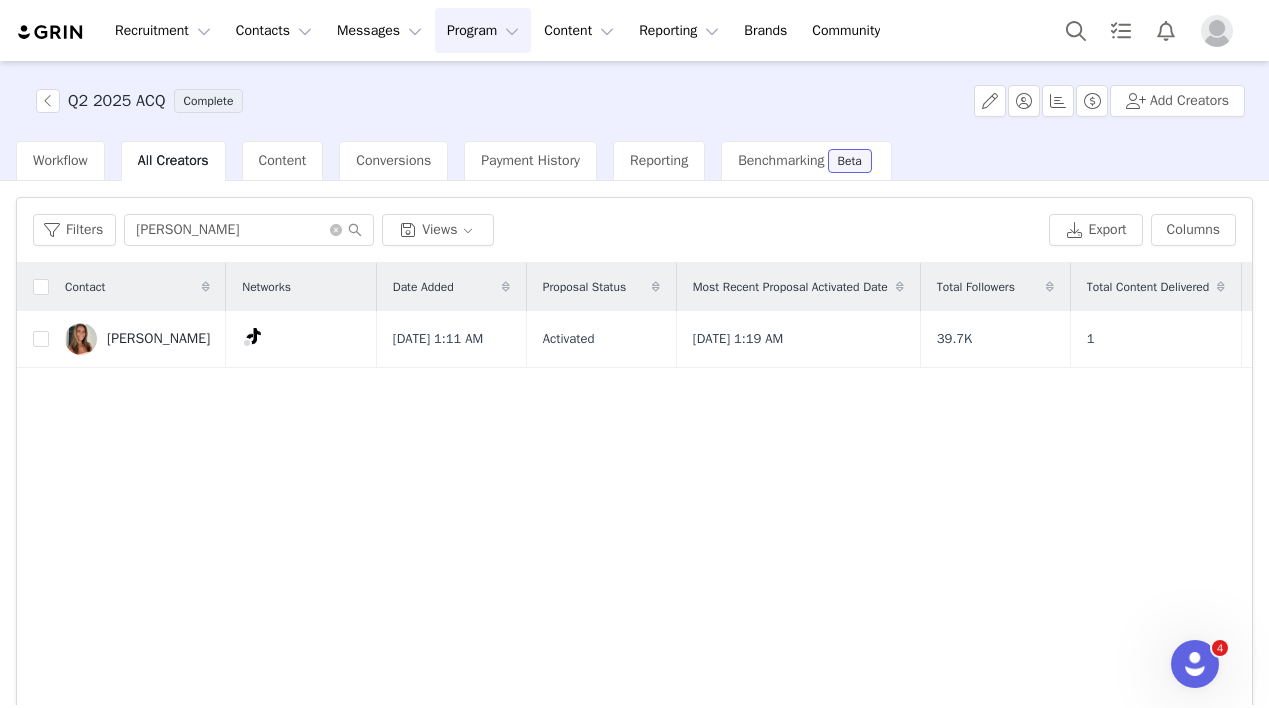 click 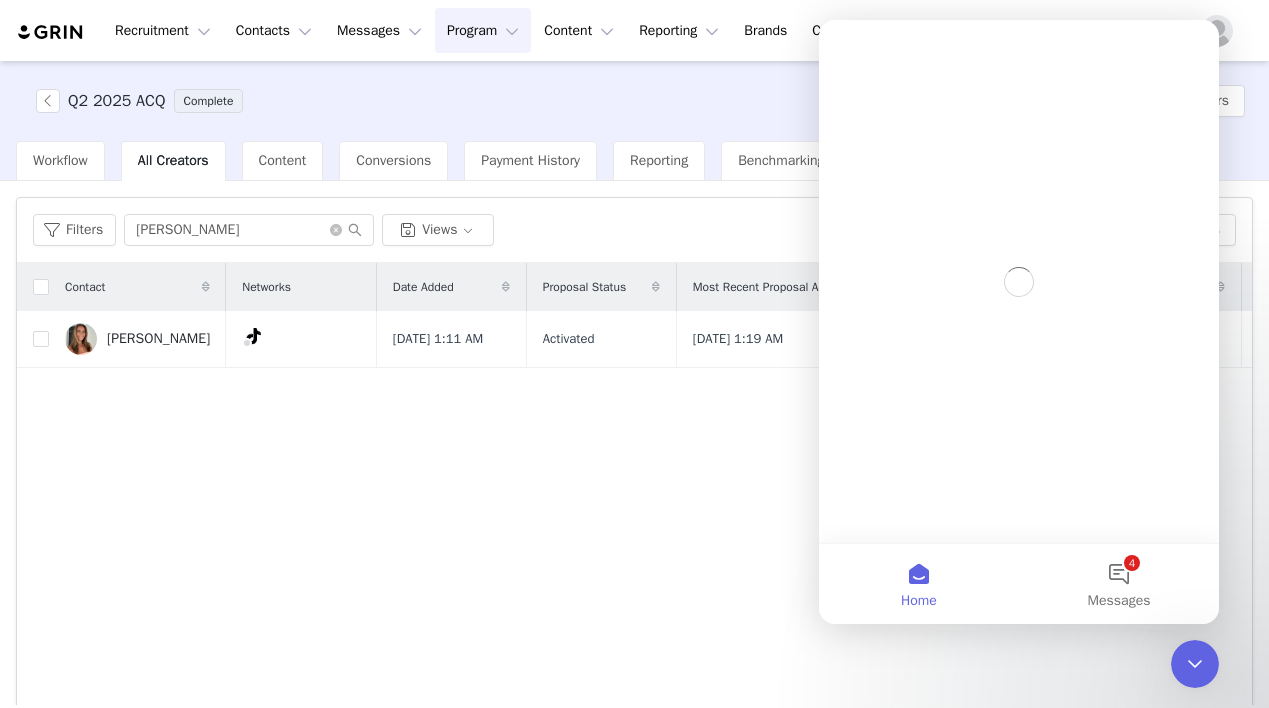 scroll, scrollTop: 0, scrollLeft: 0, axis: both 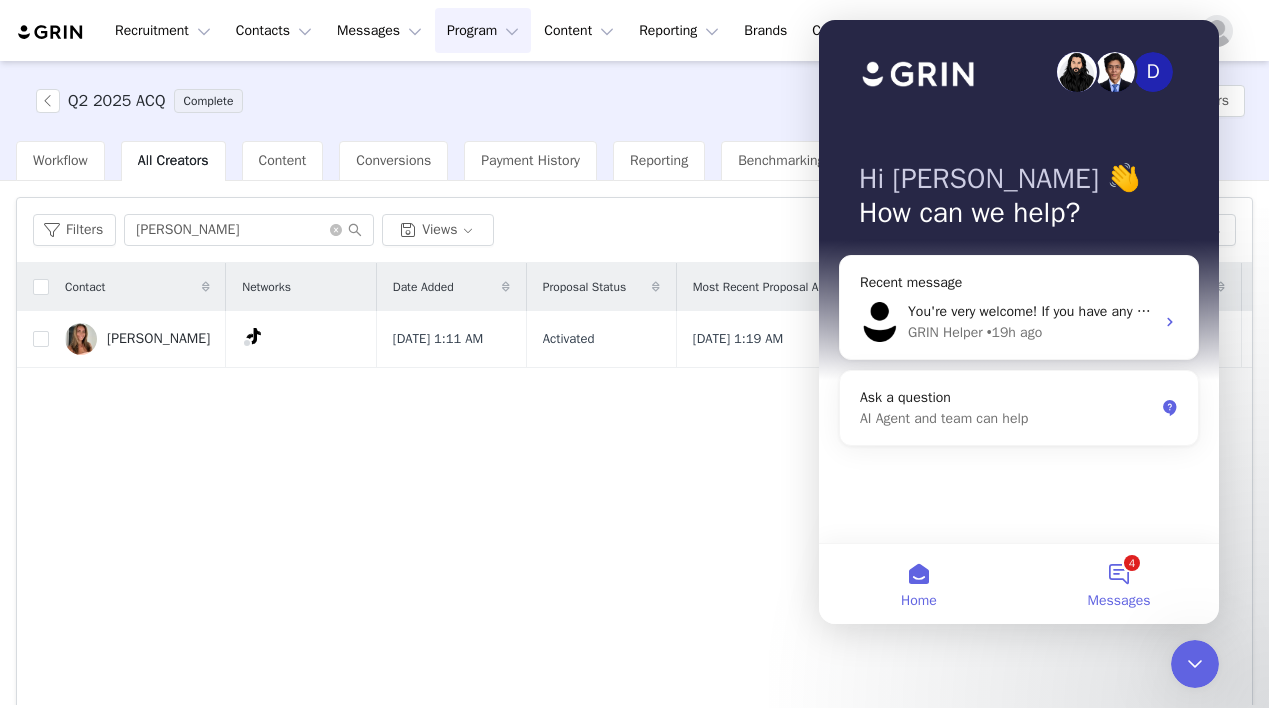 click on "4 Messages" at bounding box center [1119, 584] 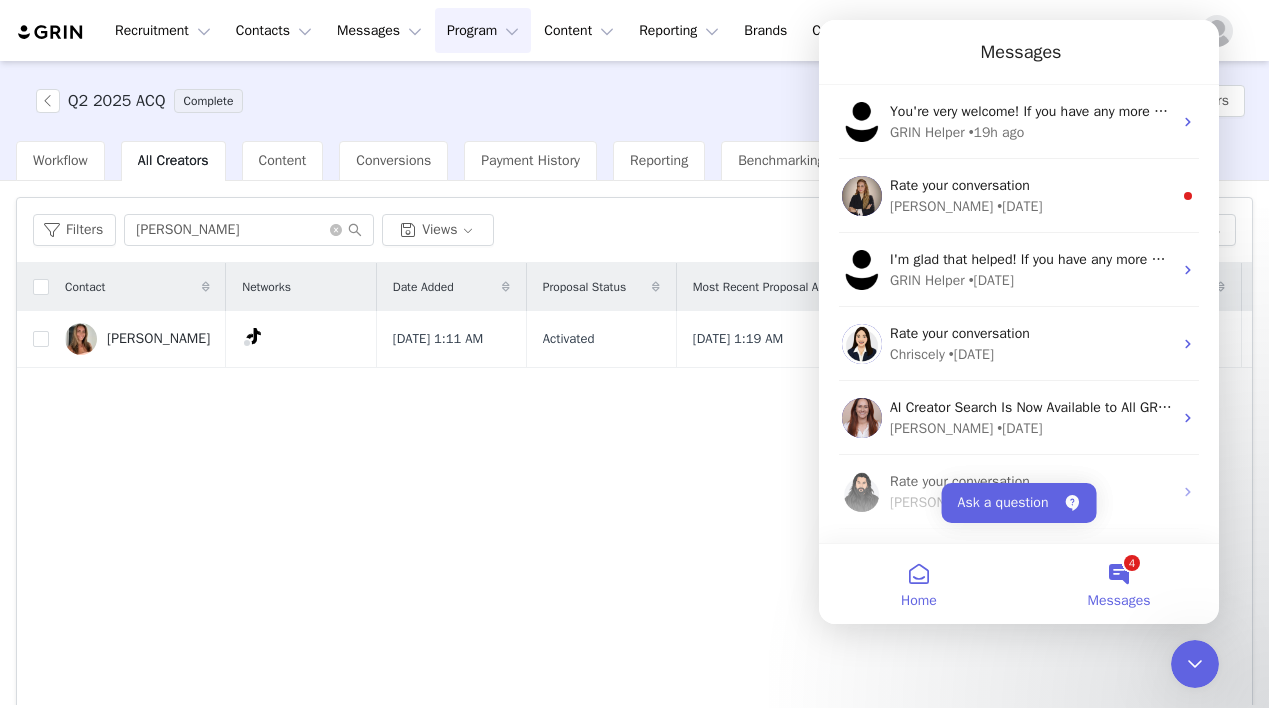 click on "Home" at bounding box center (919, 584) 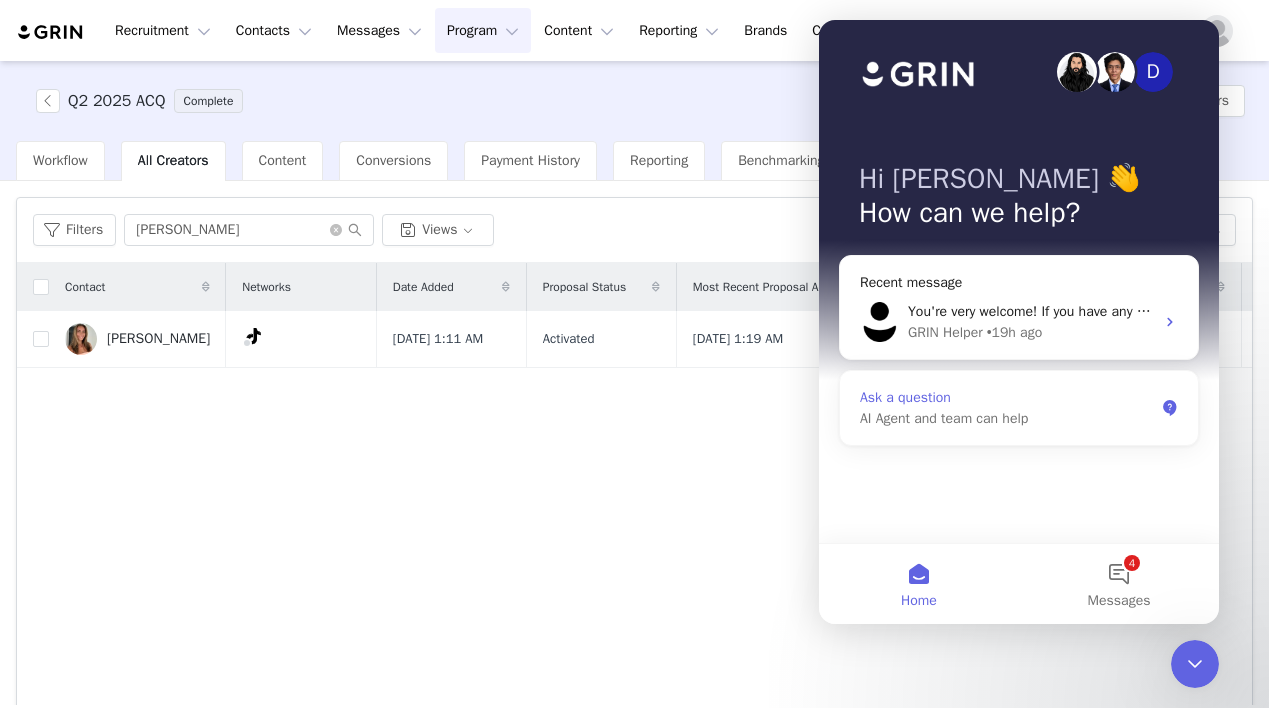 click on "AI Agent and team can help" at bounding box center (1007, 418) 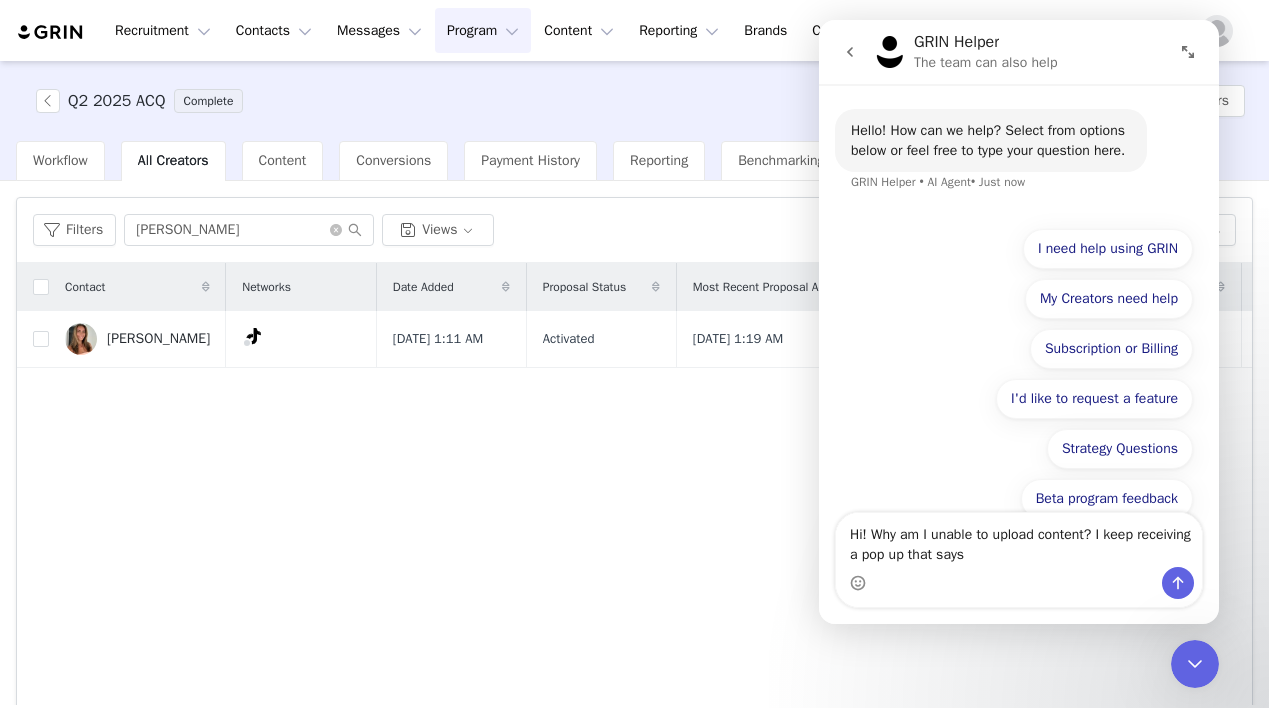 type on "Hi! Why am I unable to upload content? I keep receiving a pop up that says" 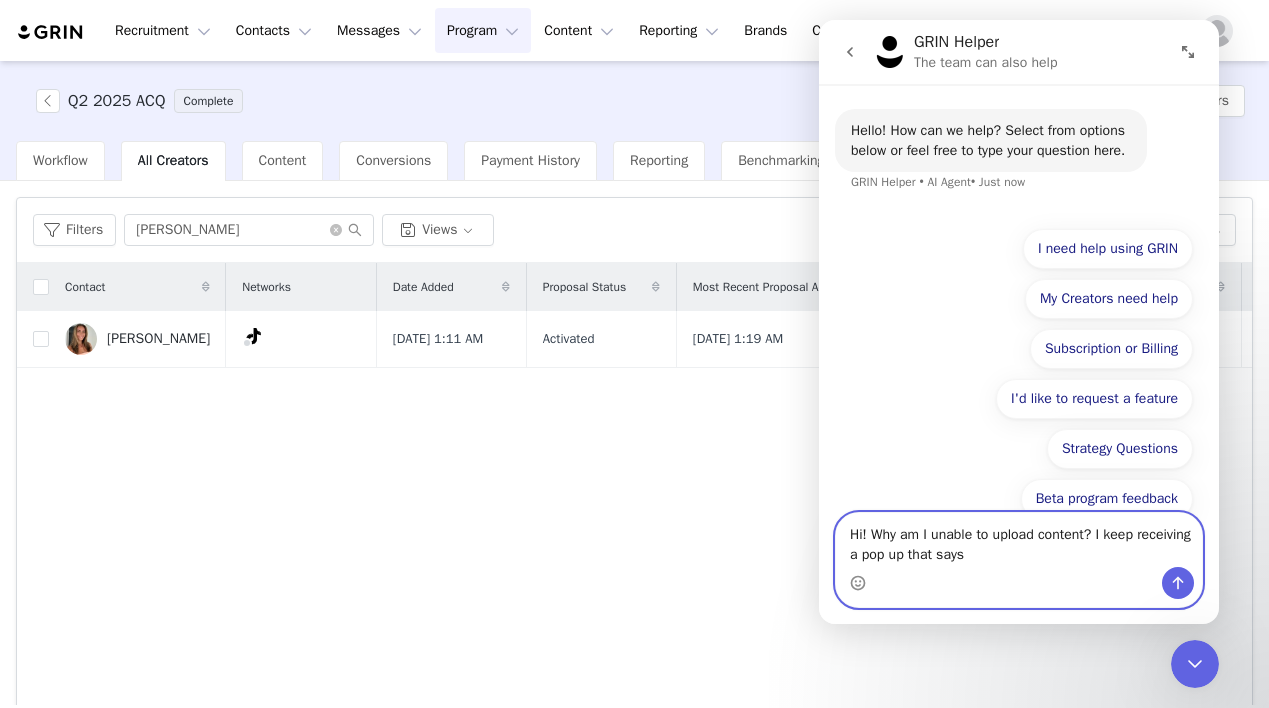 click on "Hi! Why am I unable to upload content? I keep receiving a pop up that says" at bounding box center (1019, 540) 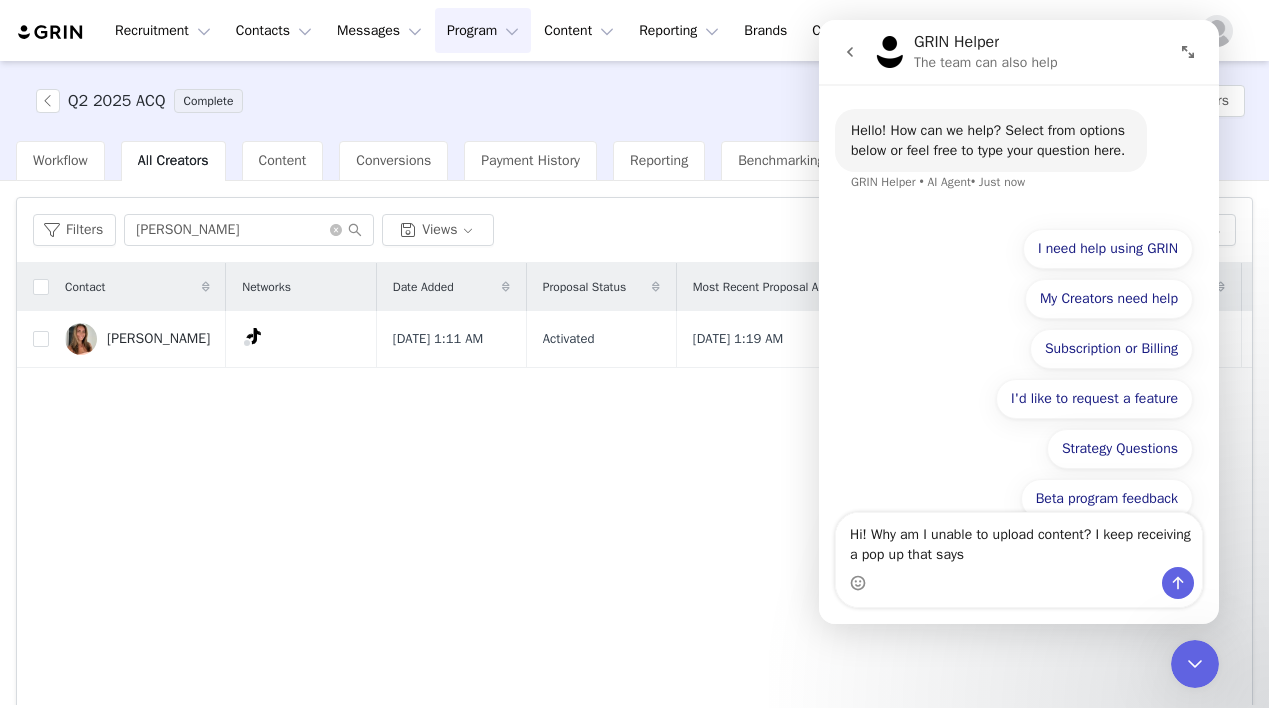 click on "Contact   Networks   Date Added   Proposal Status   Most Recent Proposal Activated Date   Total Followers   Total Content Delivered   Balance Owed   Destiny Benway  May 14, 2025 1:11 AM Activated May 14, 2025 1:19 AM 39.7K 1 $2,000.00" at bounding box center (634, 501) 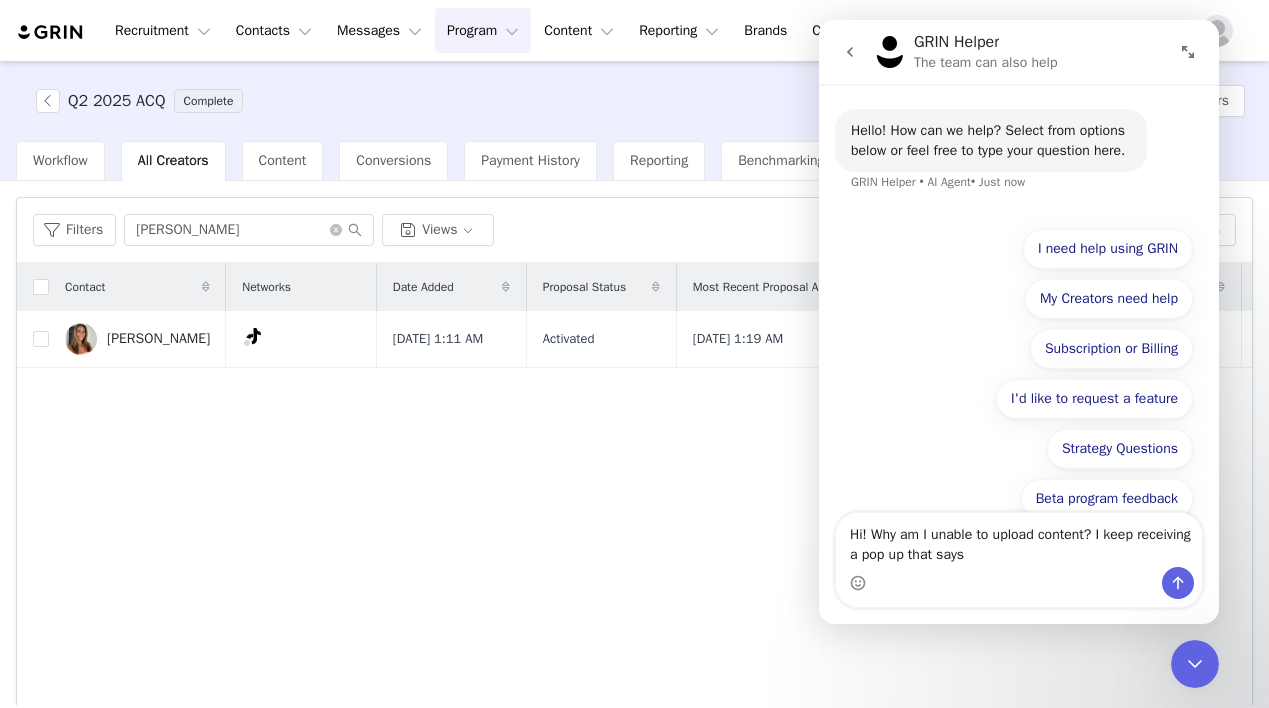 click at bounding box center (1195, 664) 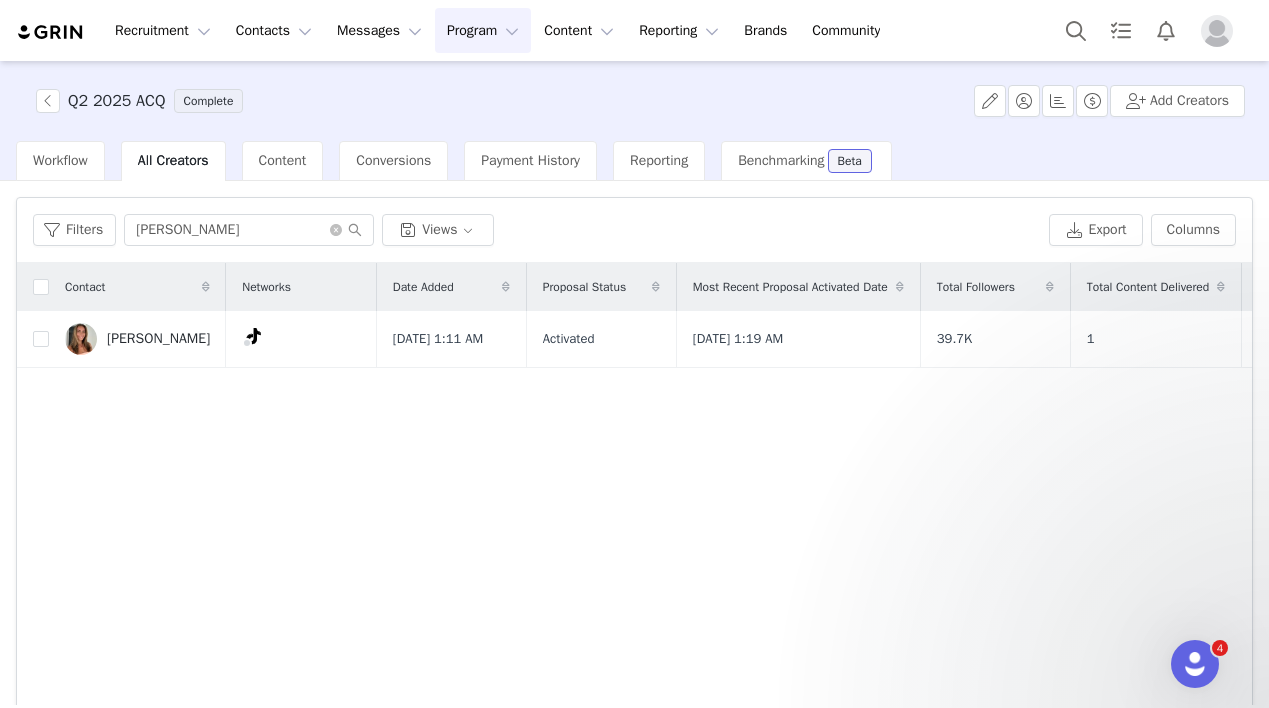 scroll, scrollTop: 0, scrollLeft: 0, axis: both 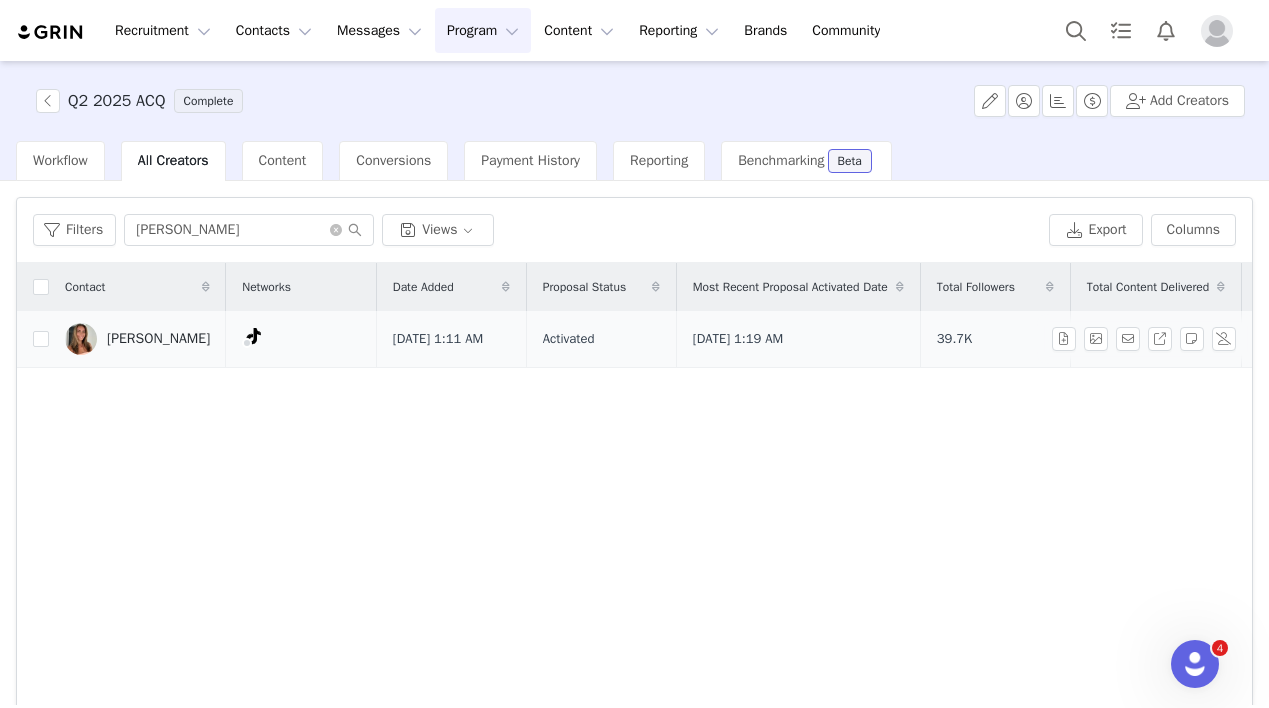 click on "Destiny Benway" at bounding box center (158, 339) 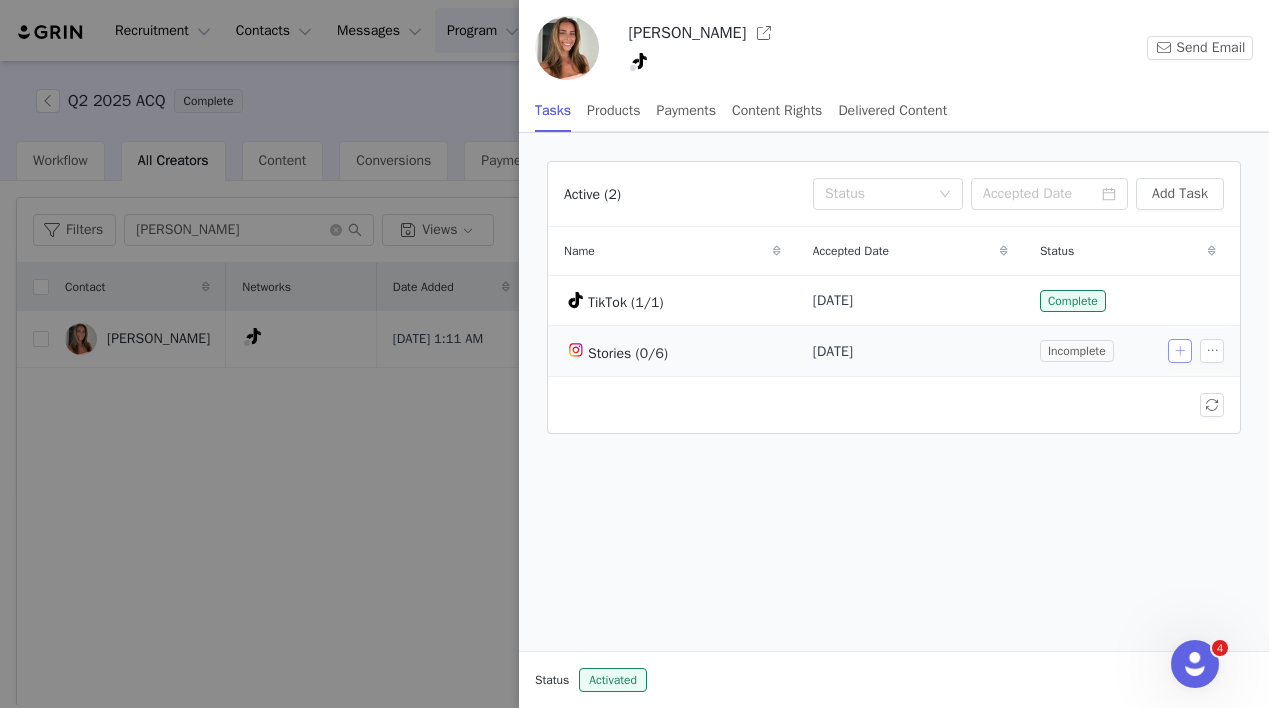 click at bounding box center (1180, 351) 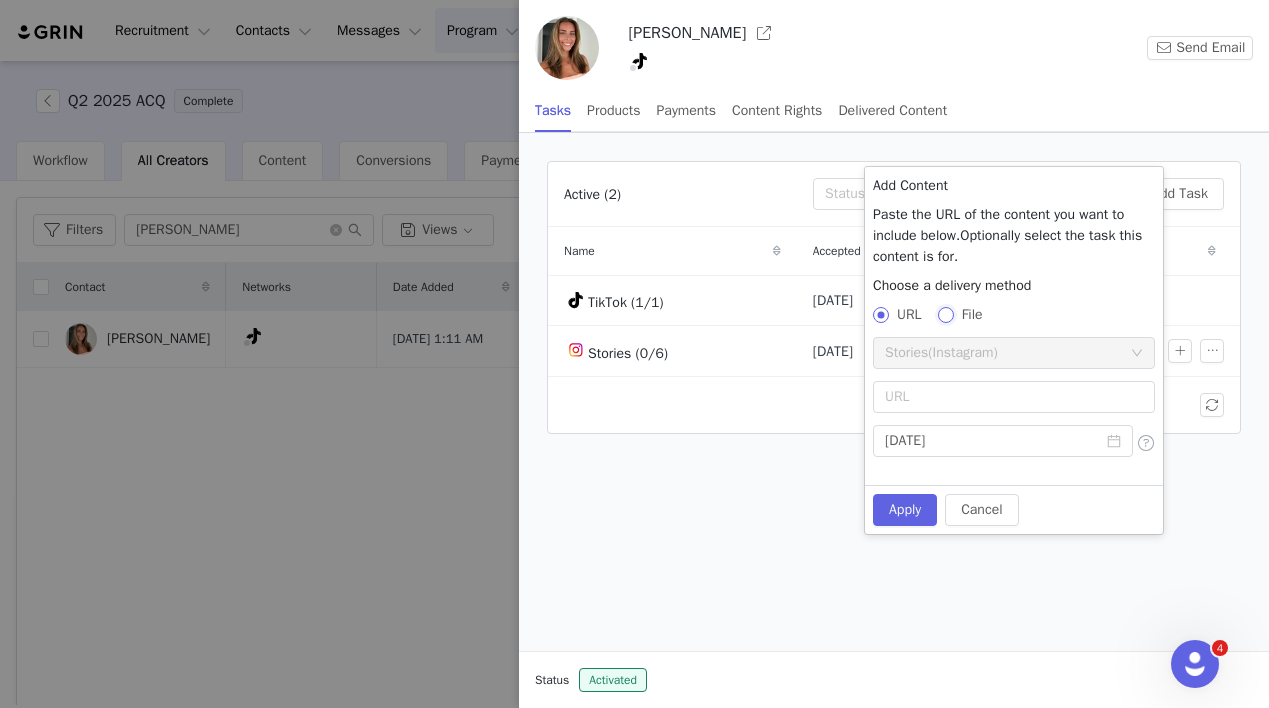 click on "File" at bounding box center (945, 314) 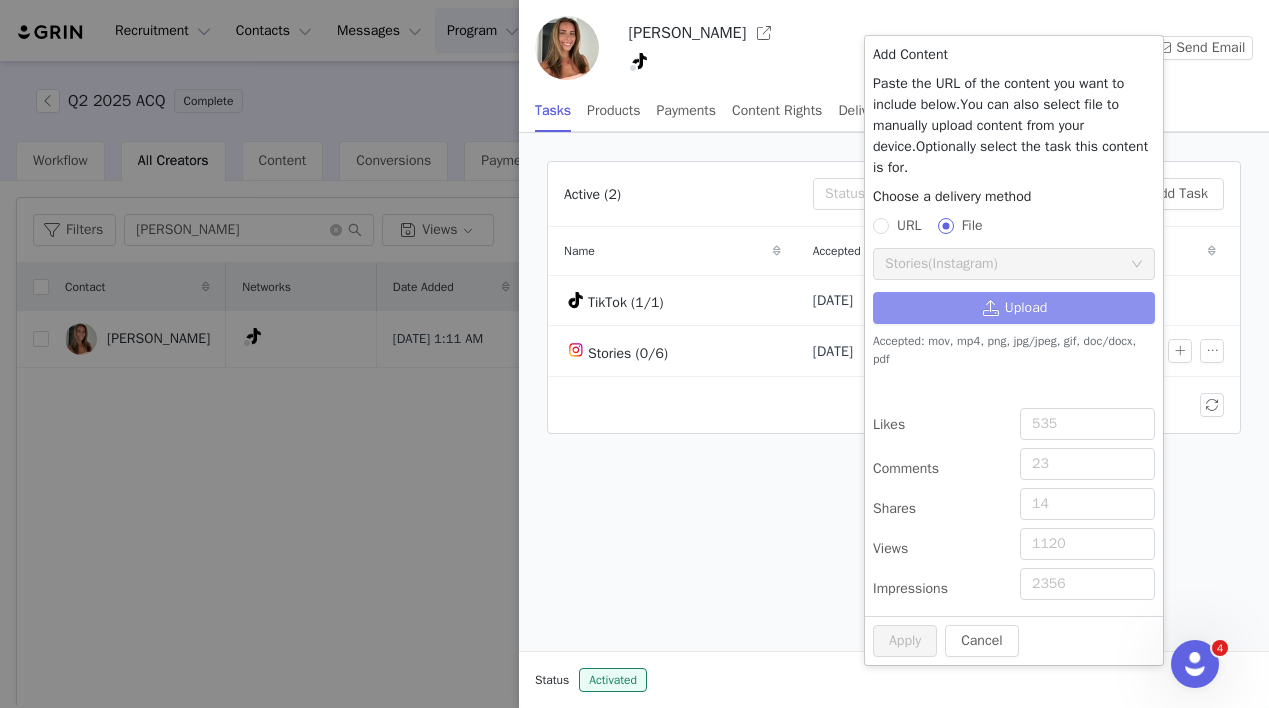 click on "Upload" at bounding box center (1014, 308) 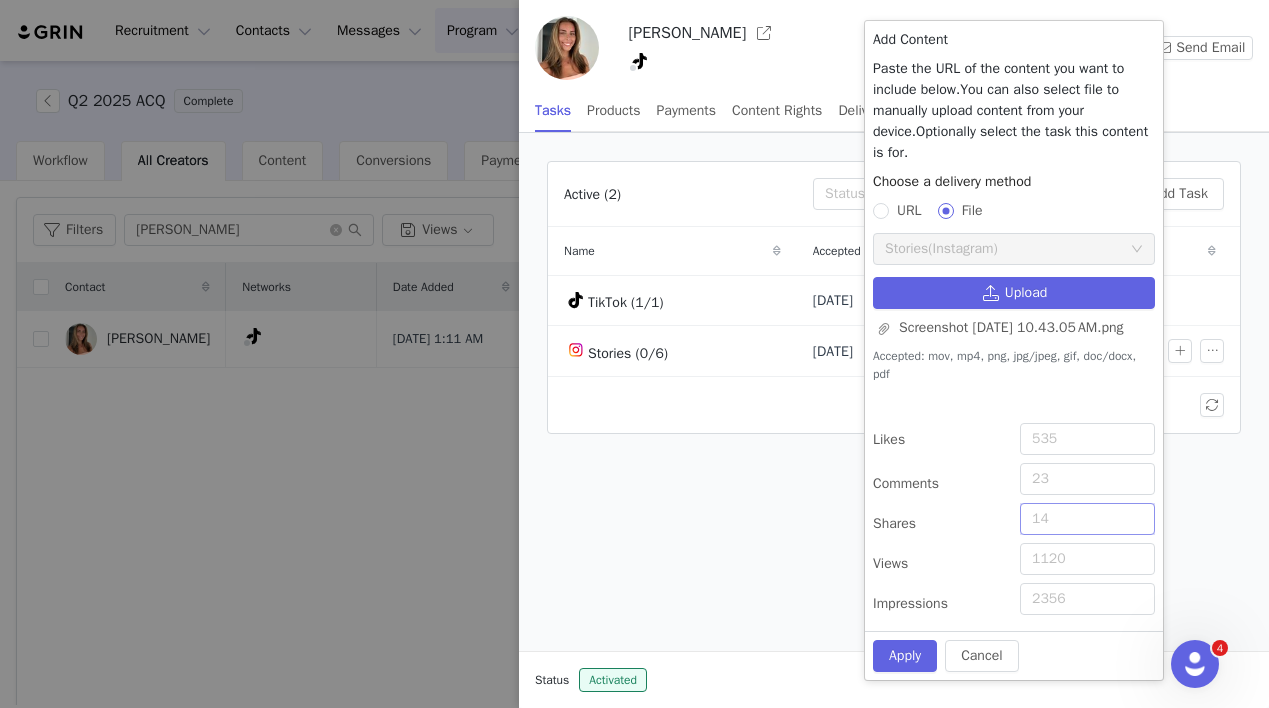 click on "Shares" at bounding box center (1087, 519) 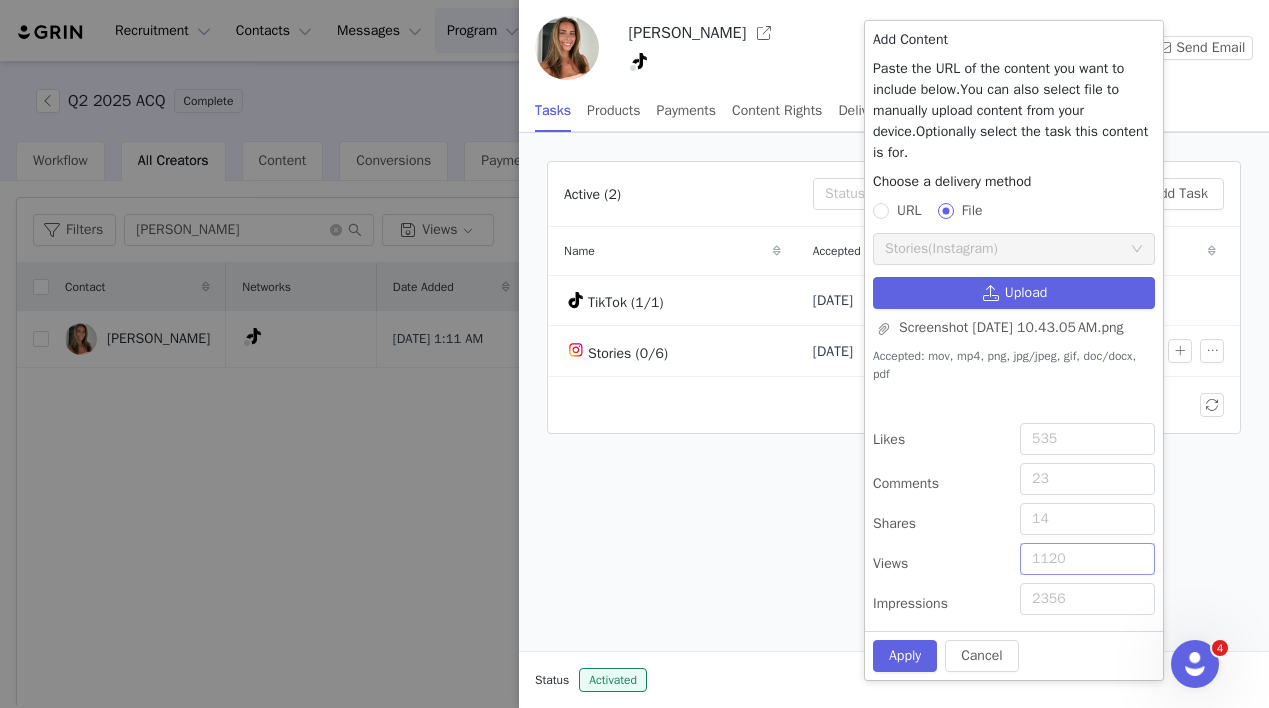 click on "Views" at bounding box center (1087, 559) 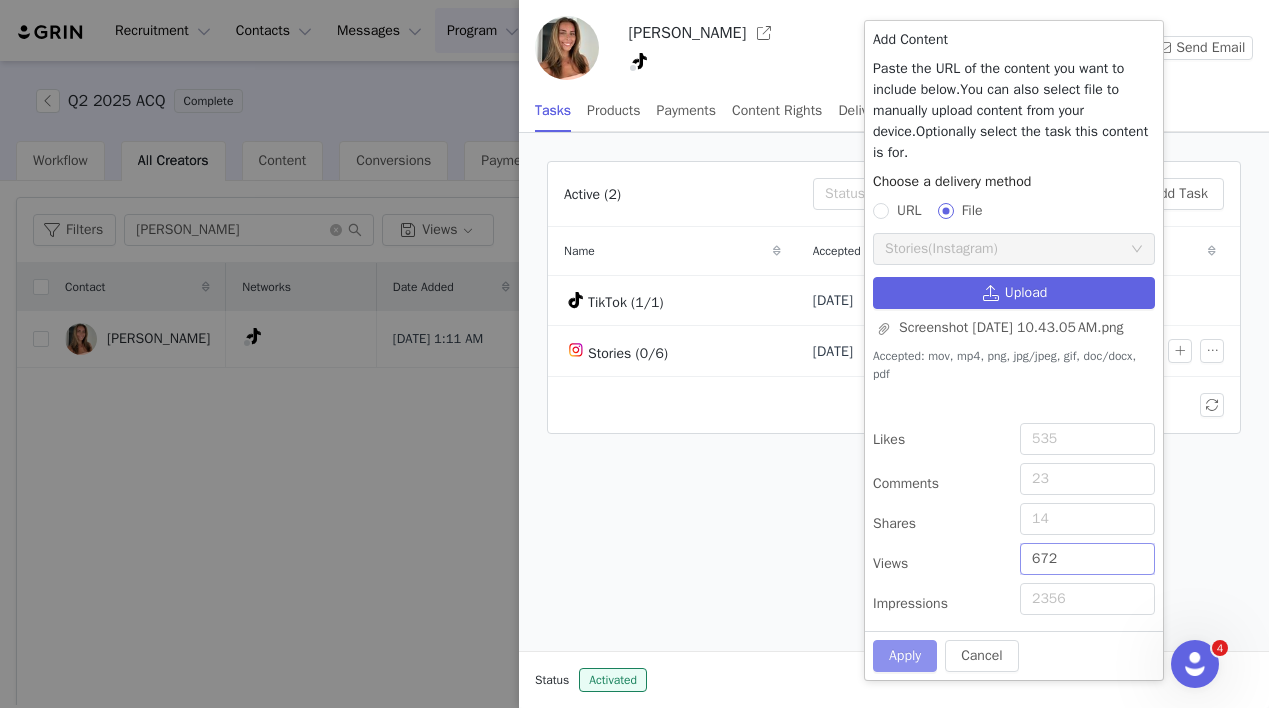 type on "672" 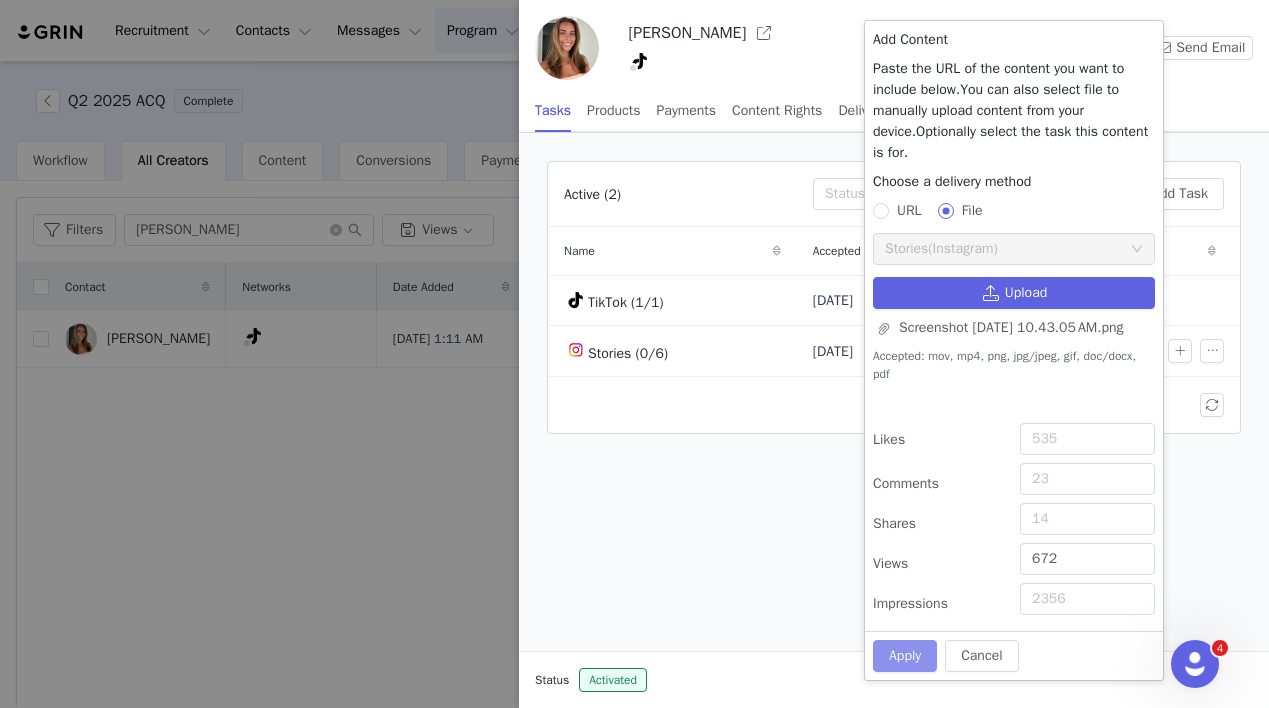 click on "Apply" at bounding box center (905, 656) 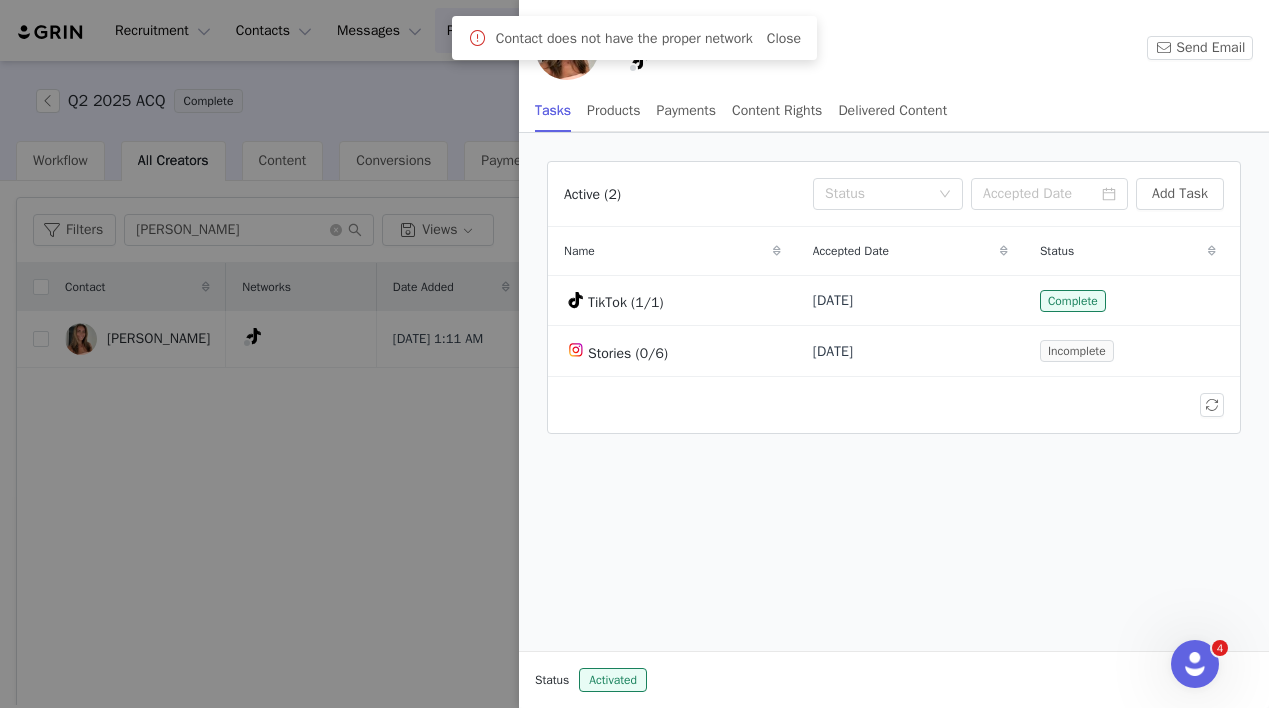click on "Contact does not have the proper network" at bounding box center (624, 38) 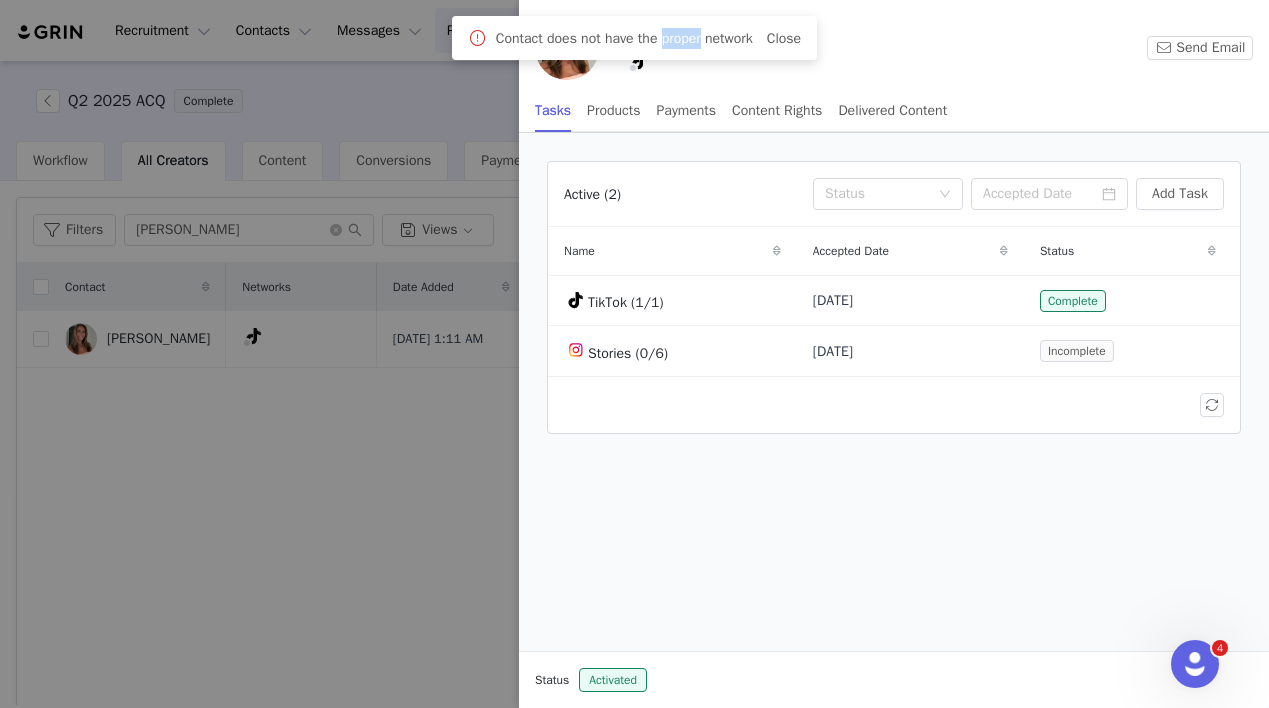 click on "Contact does not have the proper network" at bounding box center (624, 38) 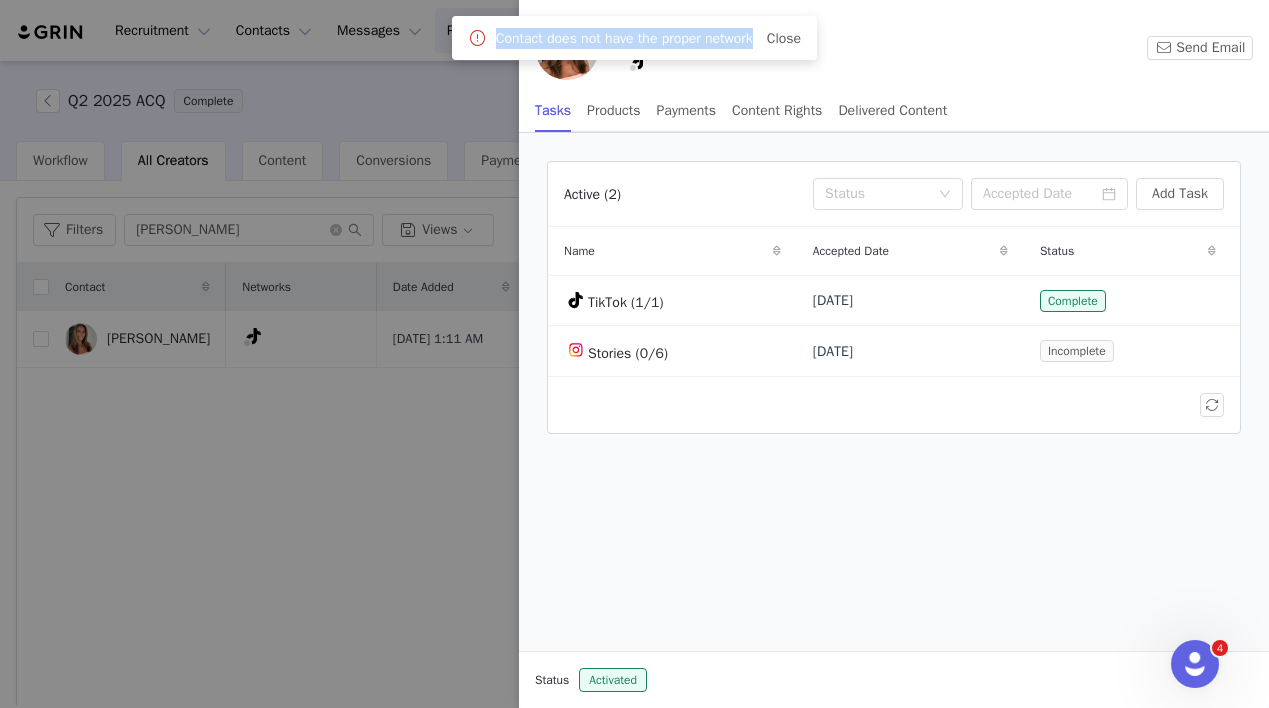 click on "Contact does not have the proper network" at bounding box center (624, 38) 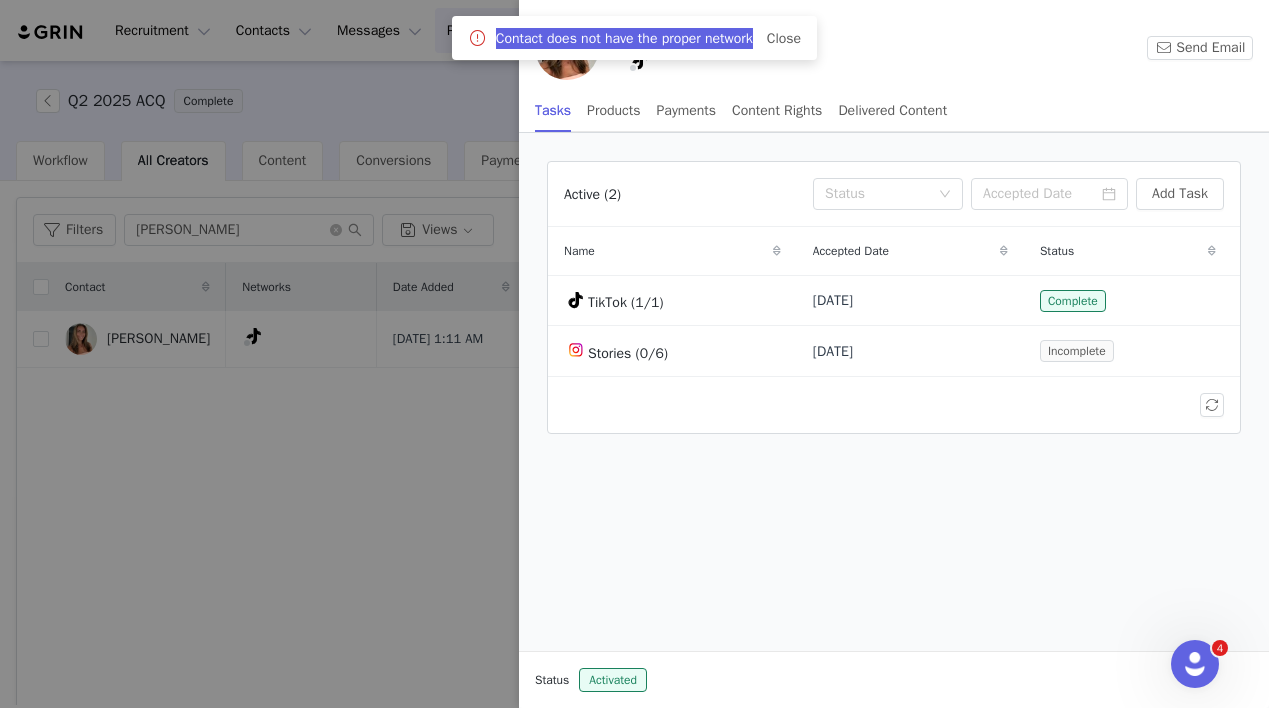 click 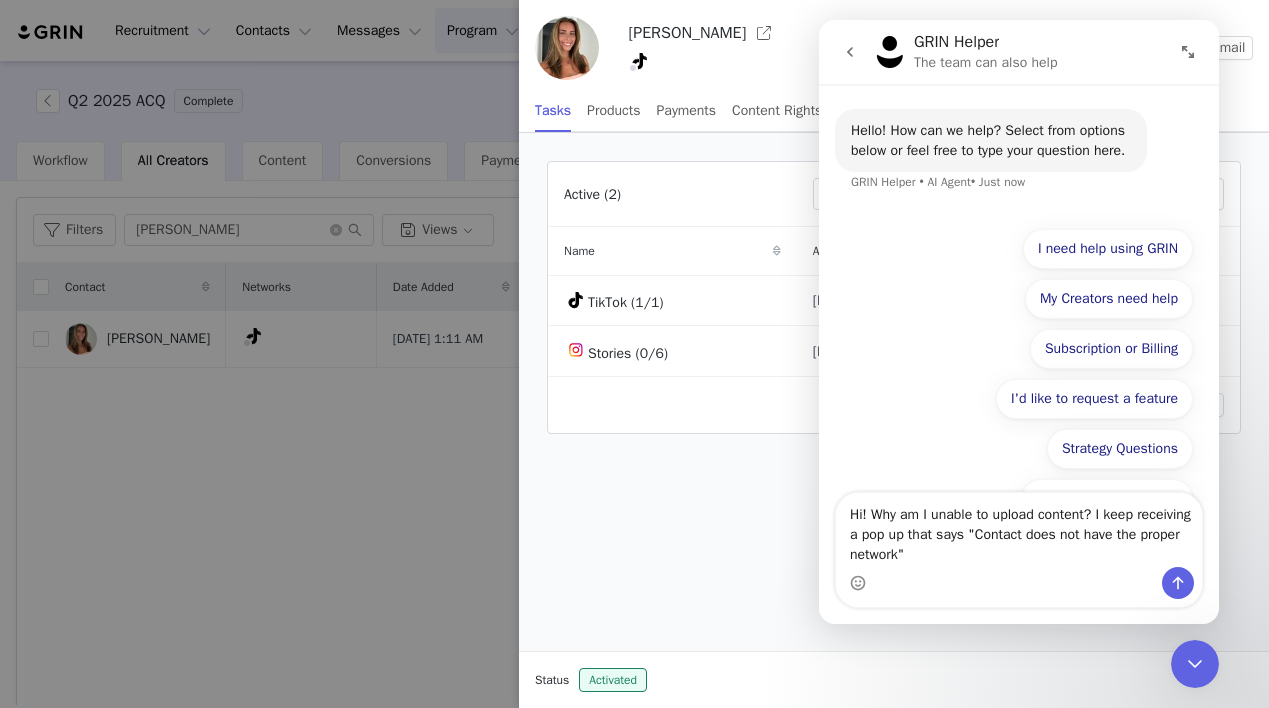 click on "Hi! Why am I unable to upload content? I keep receiving a pop up that says "Contact does not have the proper network"" at bounding box center (1019, 530) 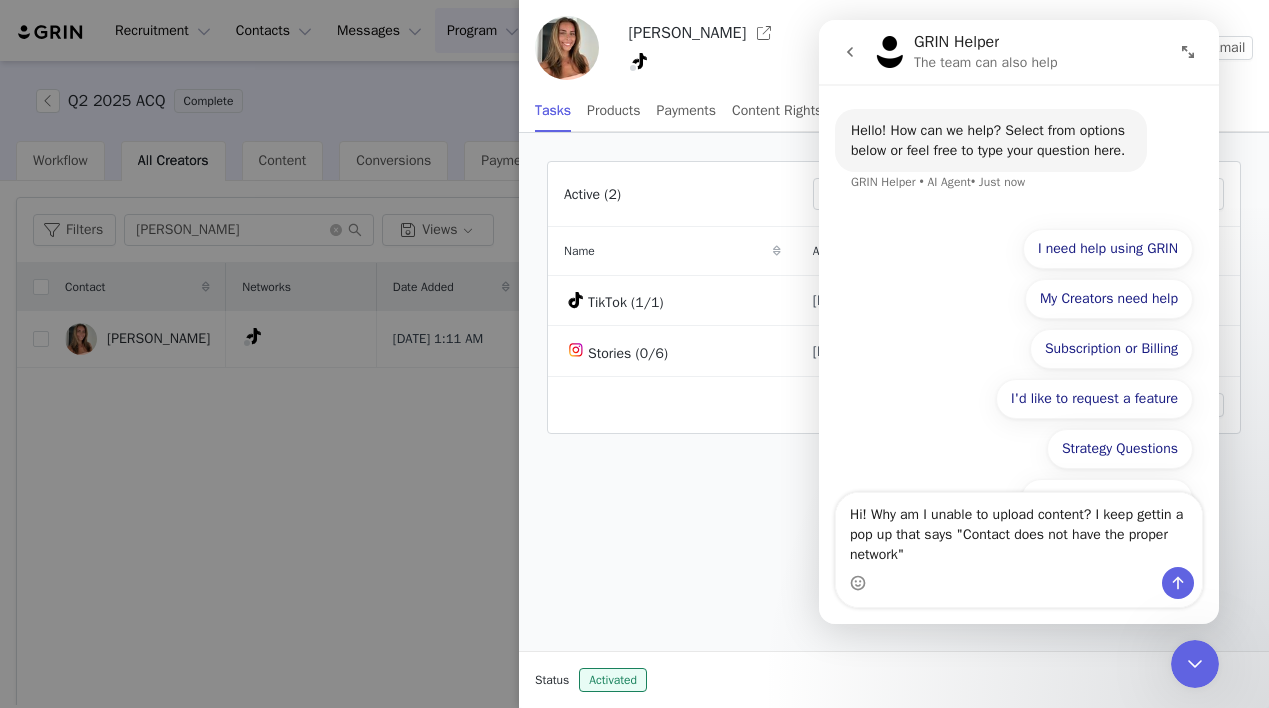 type on "Hi! Why am I unable to upload content? I keep getting a pop up that says "Contact does not have the proper network"" 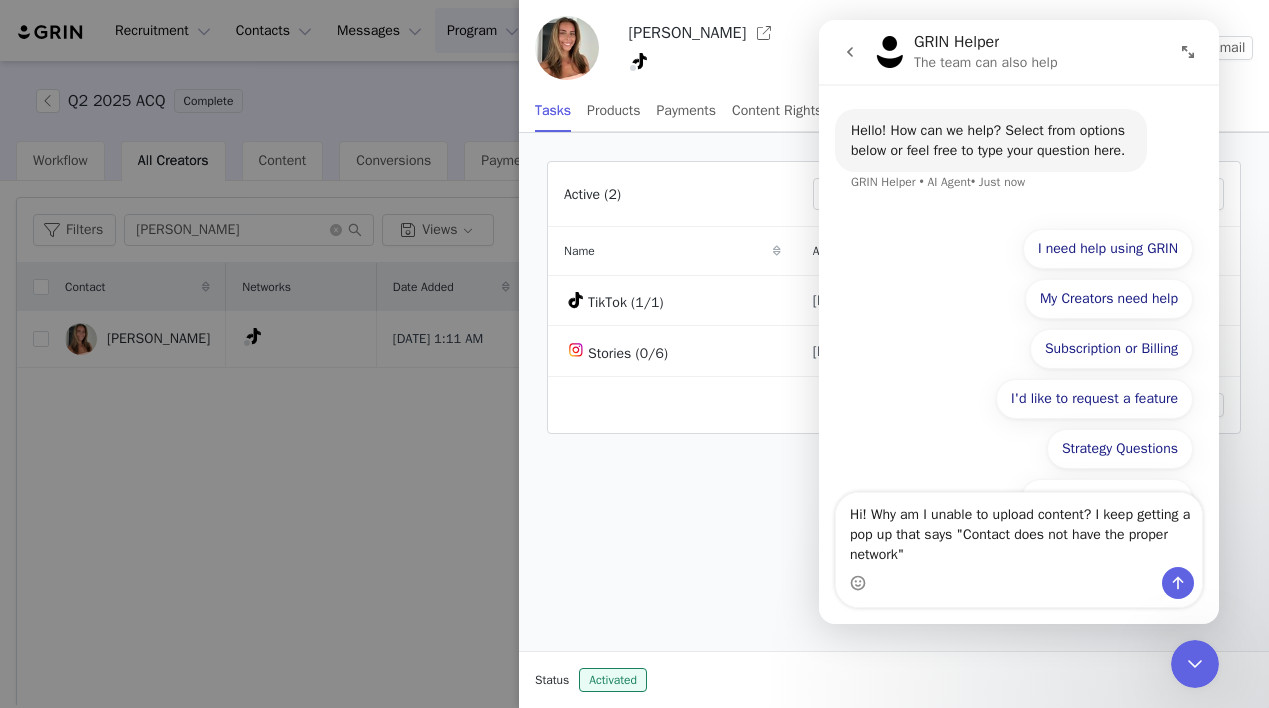 click on "Hi! Why am I unable to upload content? I keep getting a pop up that says "Contact does not have the proper network"" at bounding box center [1019, 530] 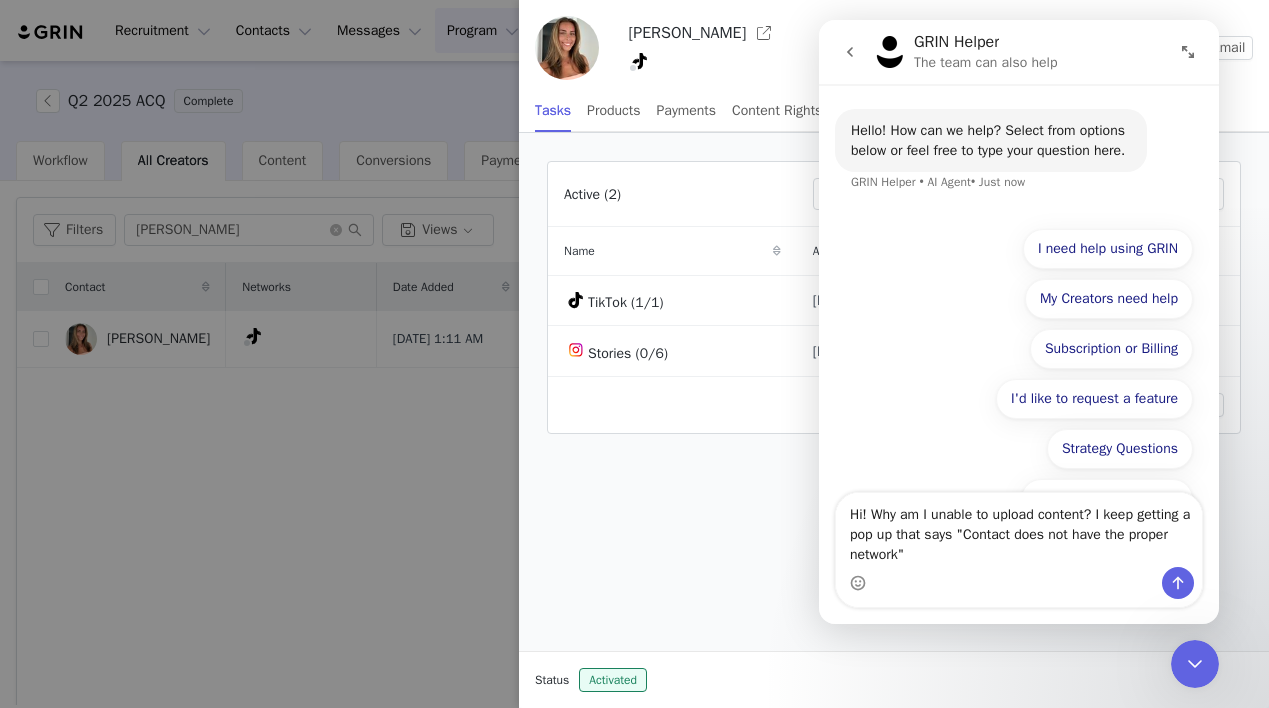 type 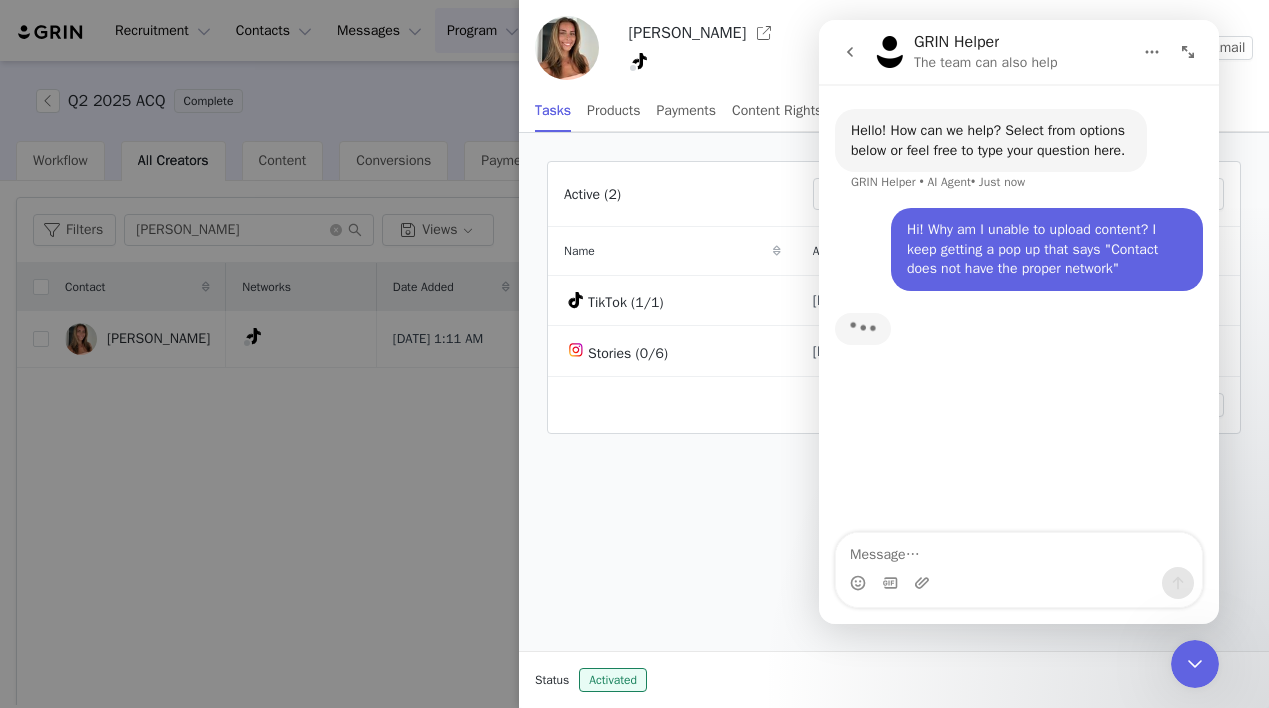 click on "Hi! Why am I unable to upload content? I keep getting a pop up that says "Contact does not have the proper network"" at bounding box center (1047, 249) 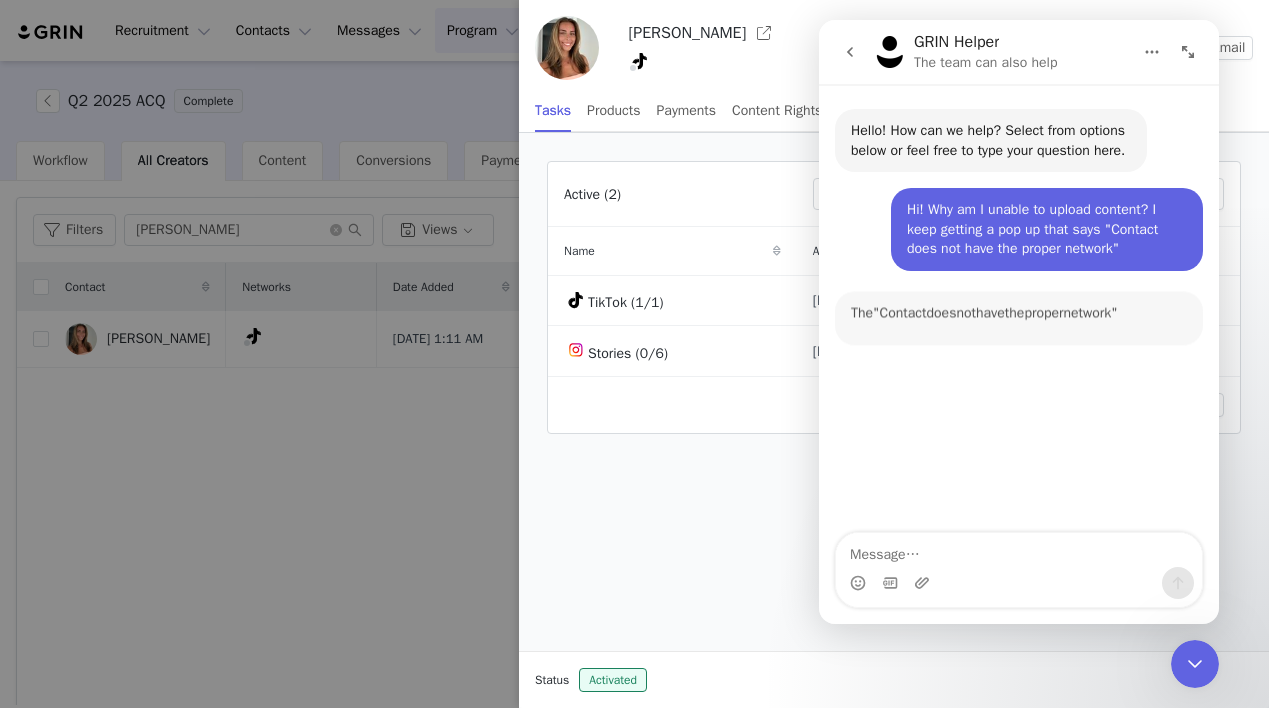 scroll, scrollTop: 3, scrollLeft: 0, axis: vertical 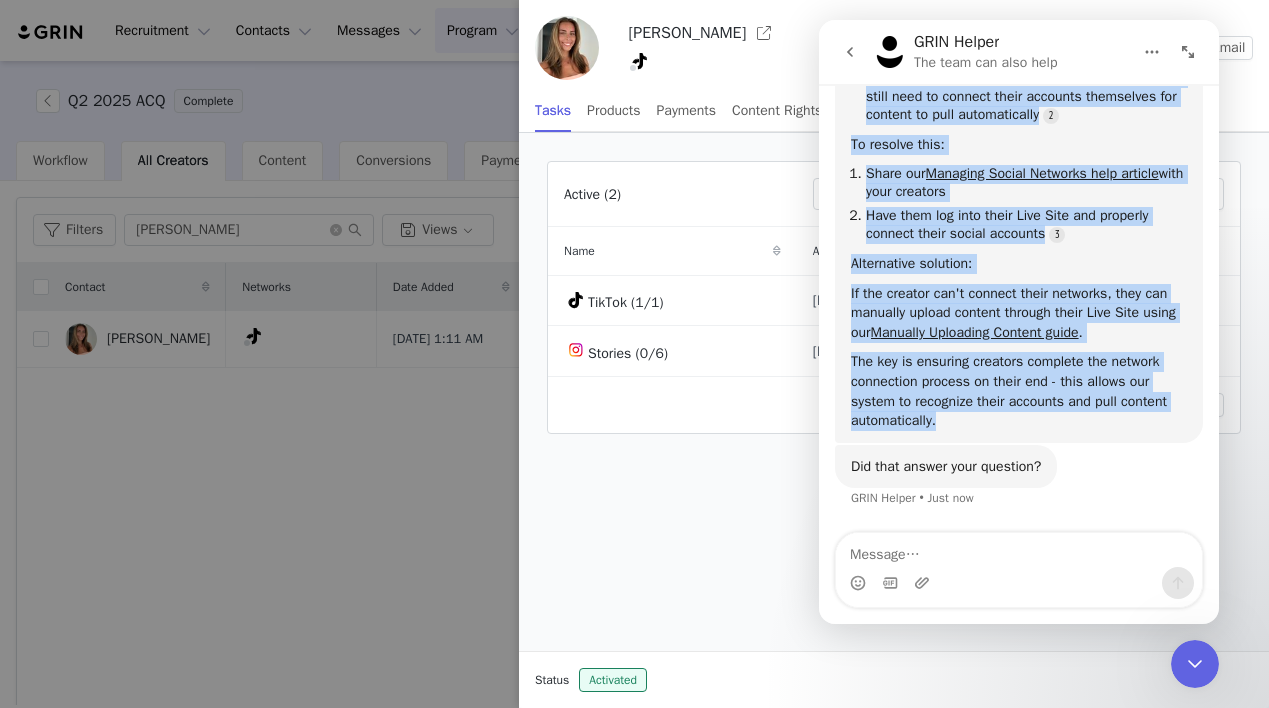drag, startPoint x: 34, startPoint y: 236, endPoint x: 124, endPoint y: 422, distance: 206.63011 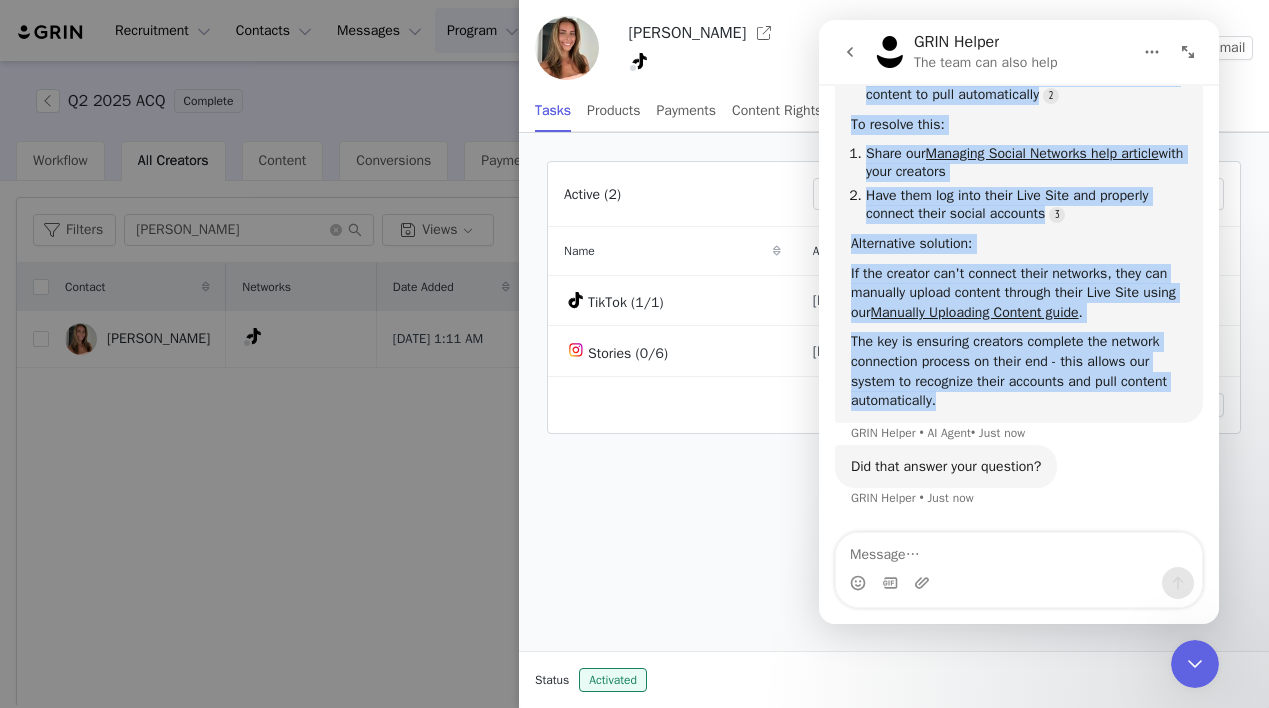 copy on "Here's what needs to happen: For creators to fix this: They need to connect their social network accounts through their Live Site Even if you manually add their social URLs, creators still need to connect their accounts themselves for content to pull automatically To resolve this: Share our  Managing Social Networks help article  with your creators Have them log into their Live Site and properly connect their social accounts Alternative solution: If the creator can't connect their networks, they can manually upload content through their Live Site using our  Manually Uploading Content guide . The key is ensuring creators complete the network connection process on their end - this allows our system to recognize their accounts and pull content automatically." 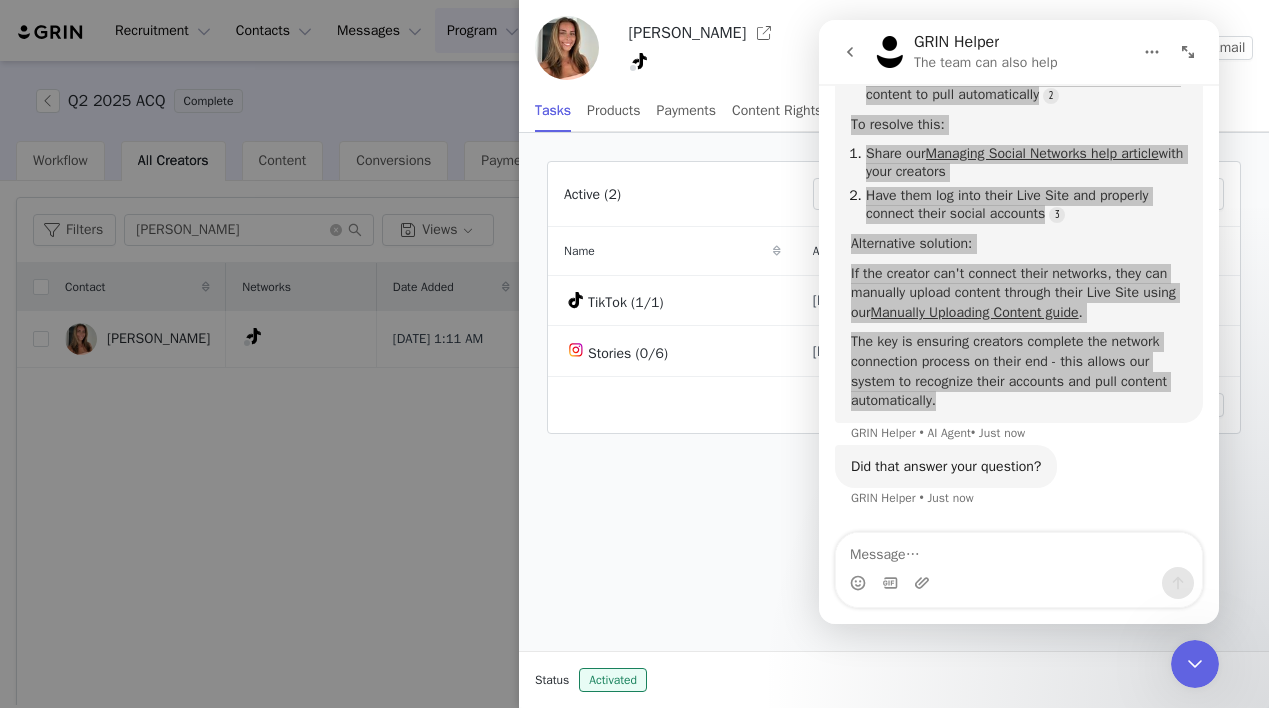 click 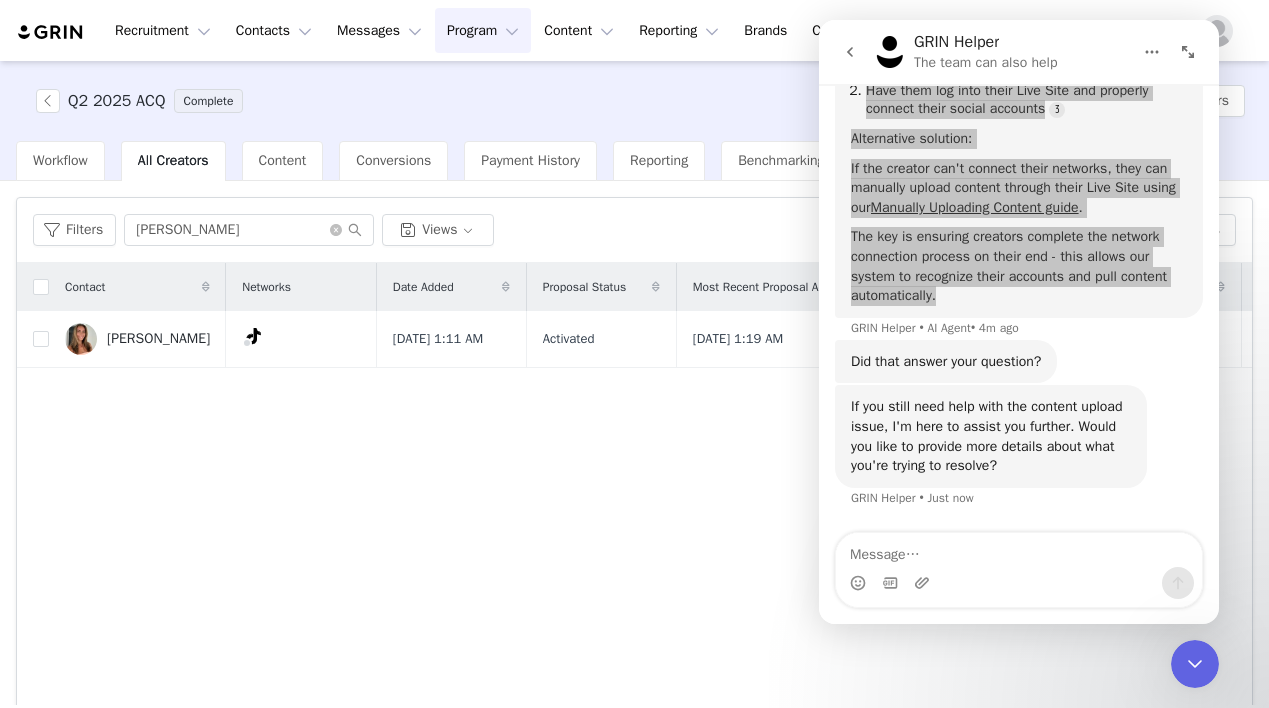 scroll, scrollTop: 561, scrollLeft: 0, axis: vertical 